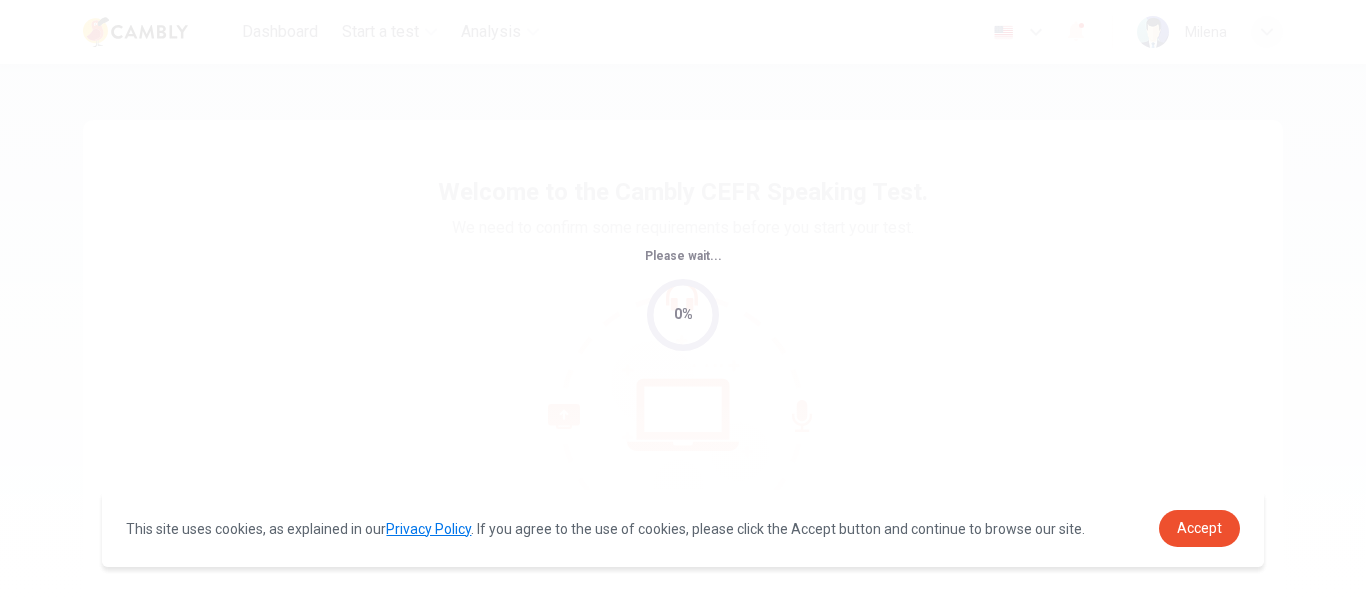 scroll, scrollTop: 0, scrollLeft: 0, axis: both 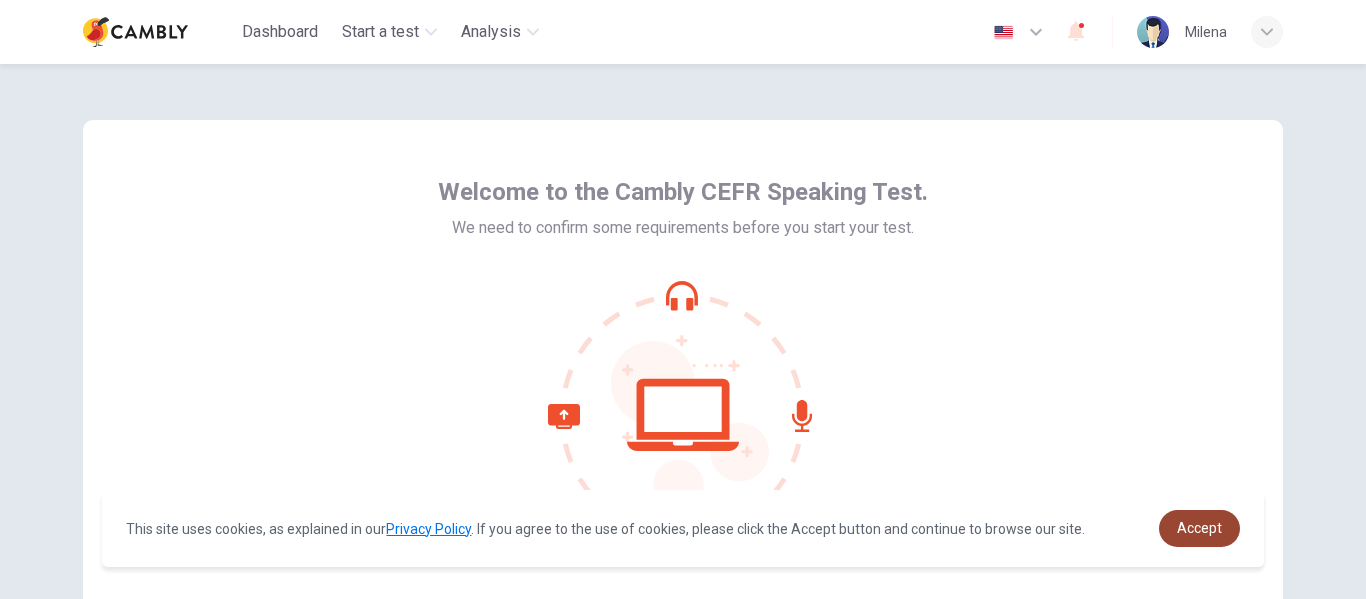 click on "Accept" at bounding box center [1199, 528] 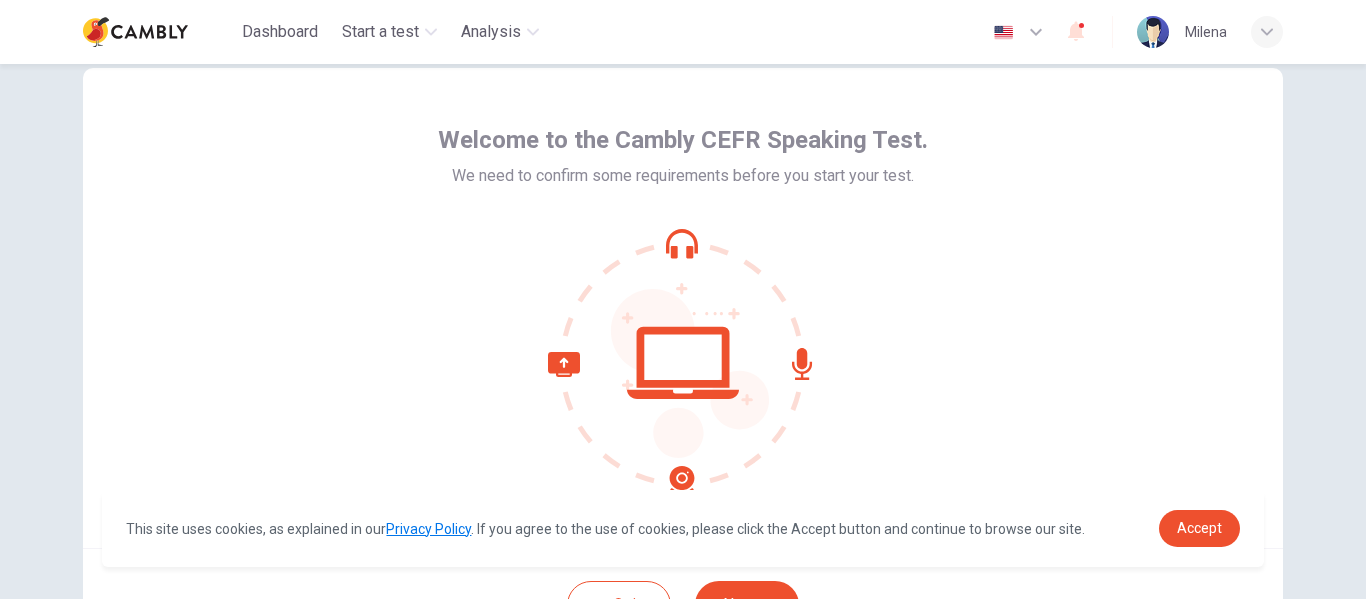 scroll, scrollTop: 200, scrollLeft: 0, axis: vertical 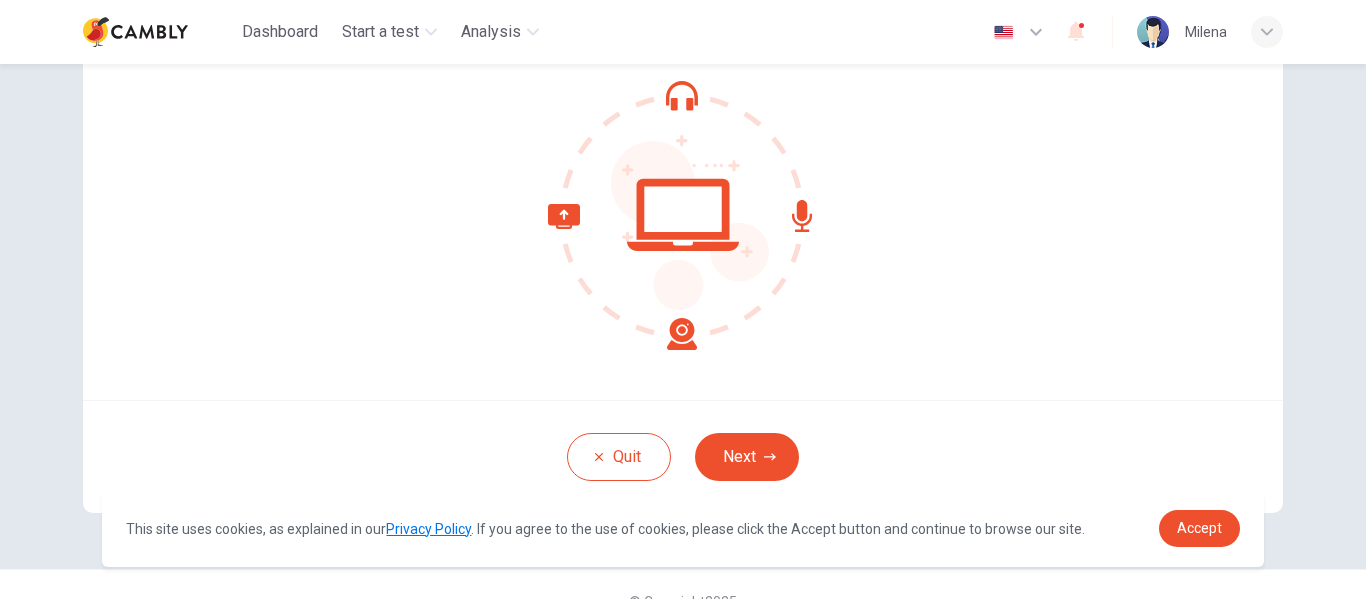drag, startPoint x: 753, startPoint y: 487, endPoint x: 790, endPoint y: 483, distance: 37.215588 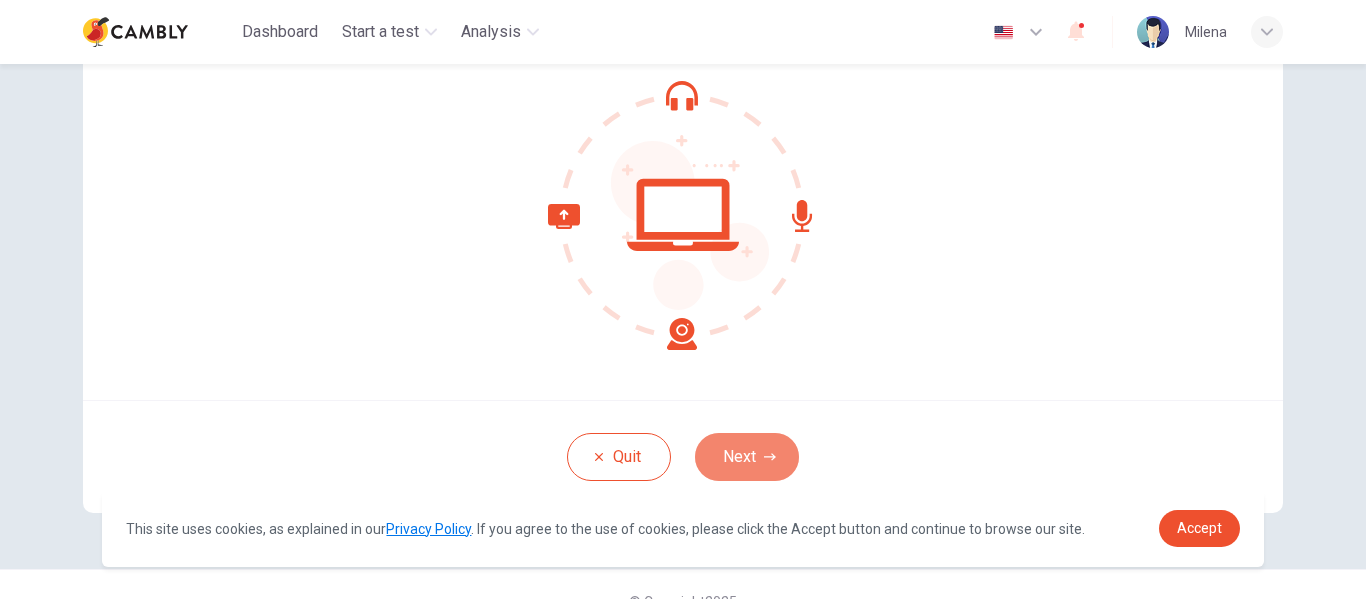 drag, startPoint x: 782, startPoint y: 461, endPoint x: 994, endPoint y: 477, distance: 212.60292 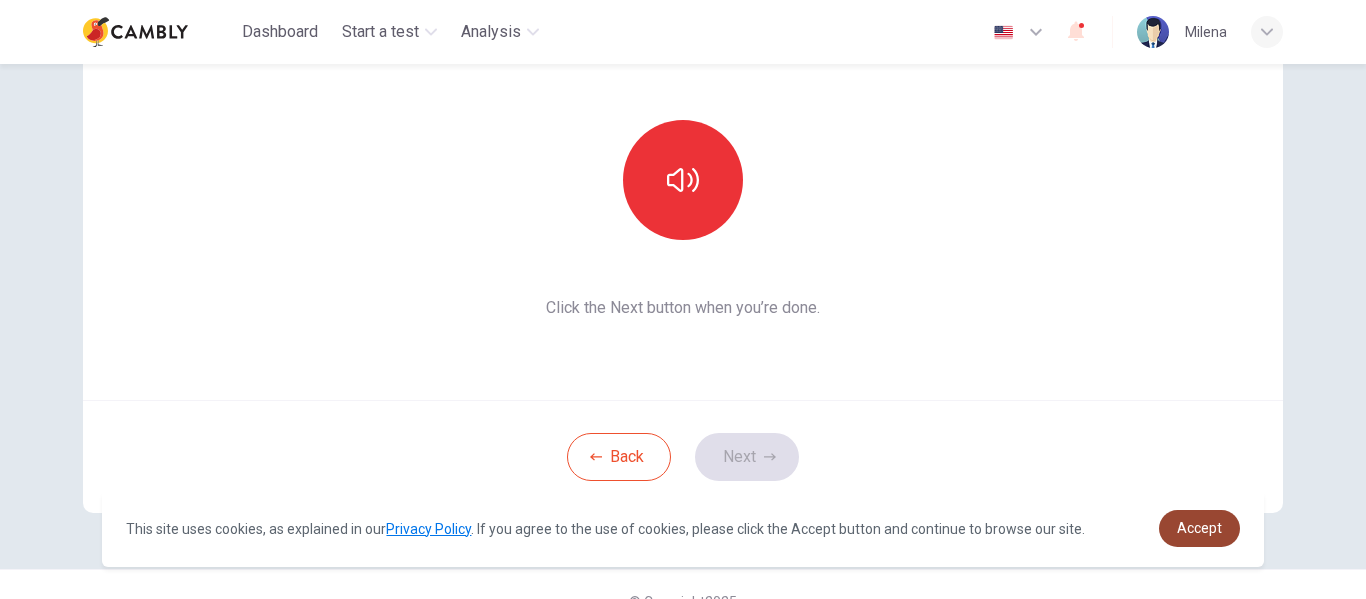 click on "Accept" at bounding box center [1199, 528] 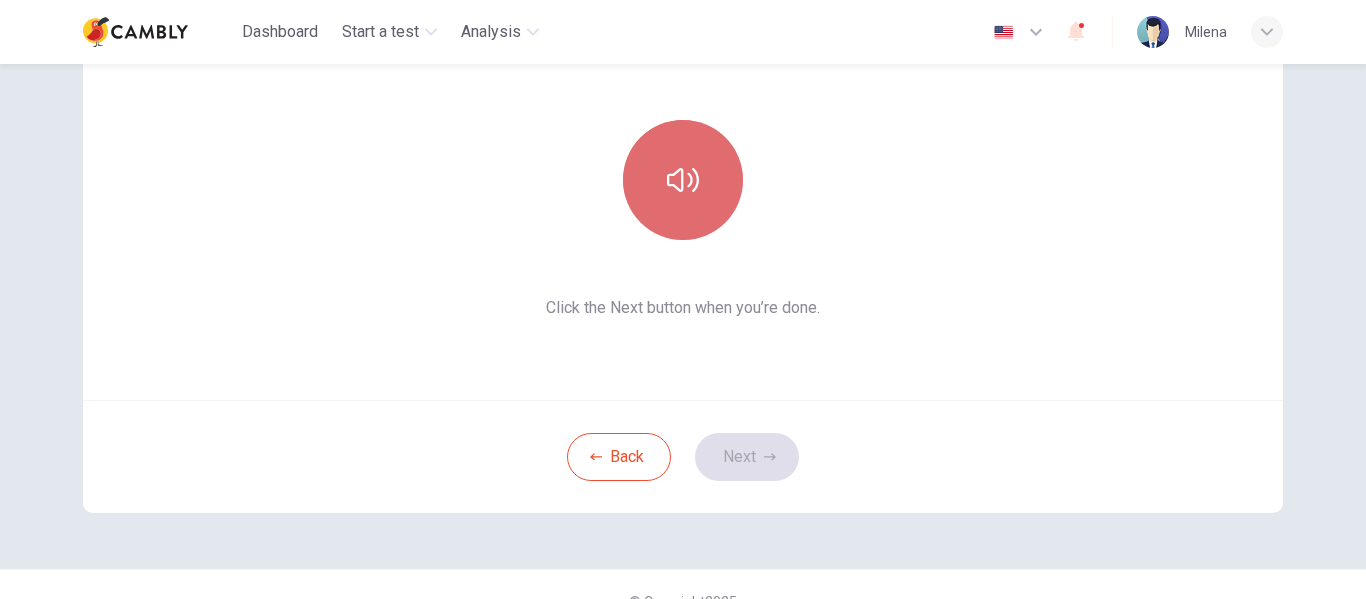 click at bounding box center (683, 180) 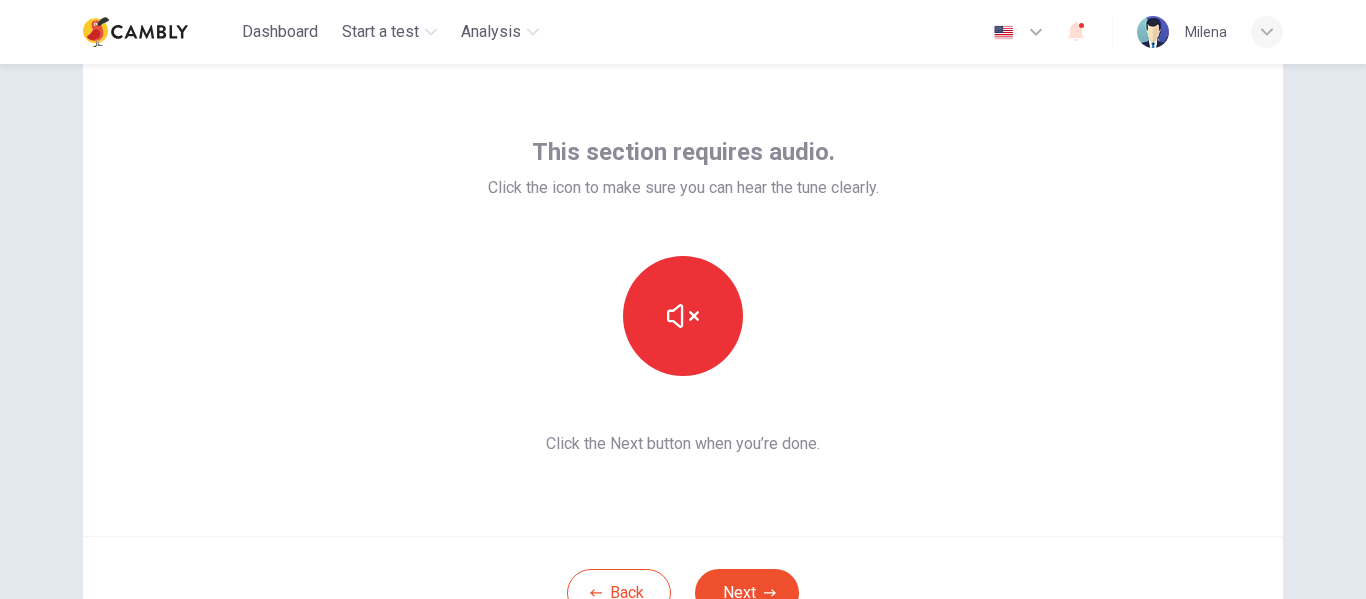 scroll, scrollTop: 100, scrollLeft: 0, axis: vertical 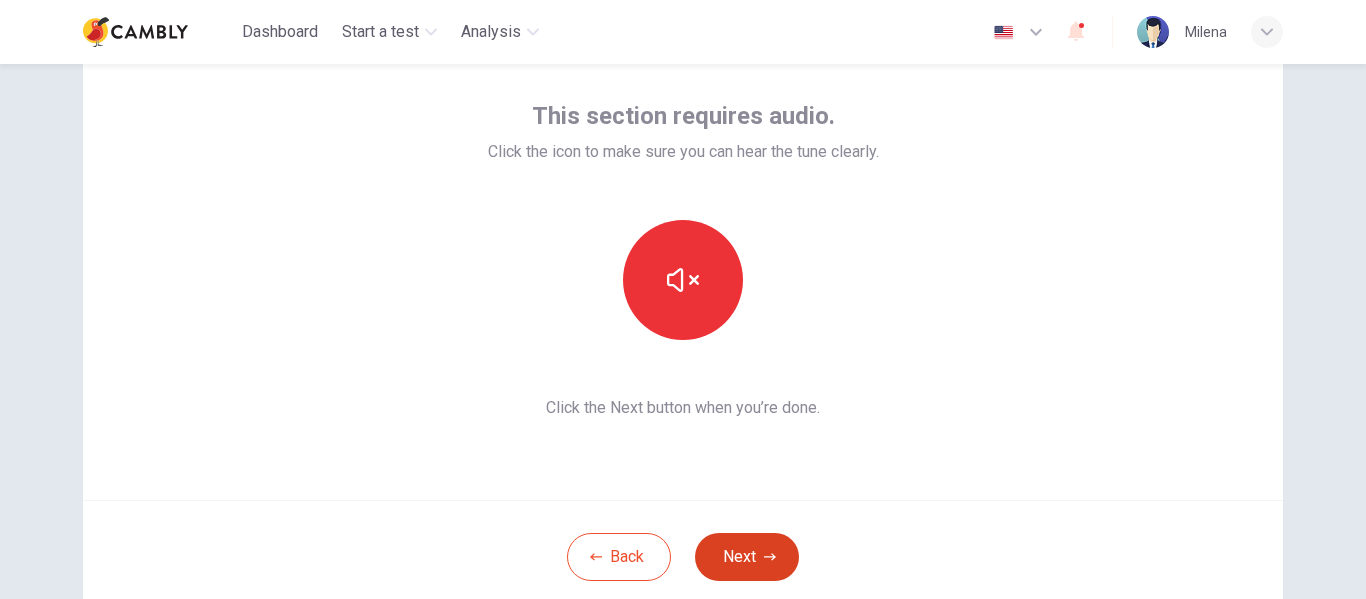 click on "Next" at bounding box center (747, 557) 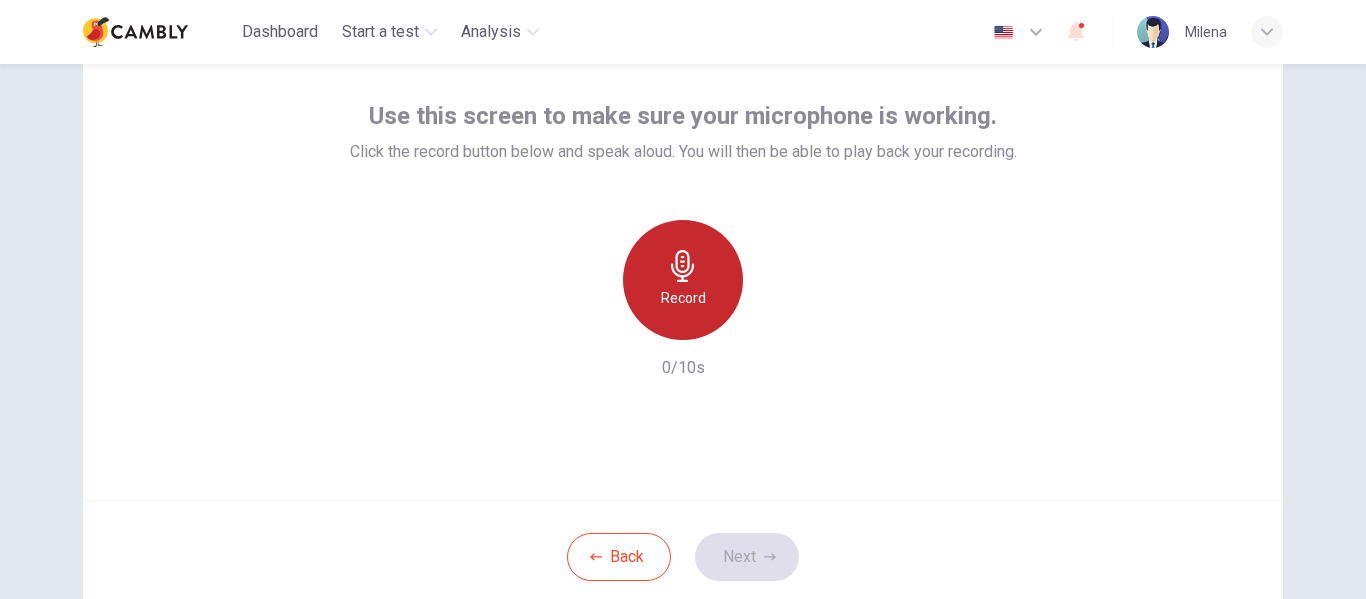 click on "Record" at bounding box center [683, 298] 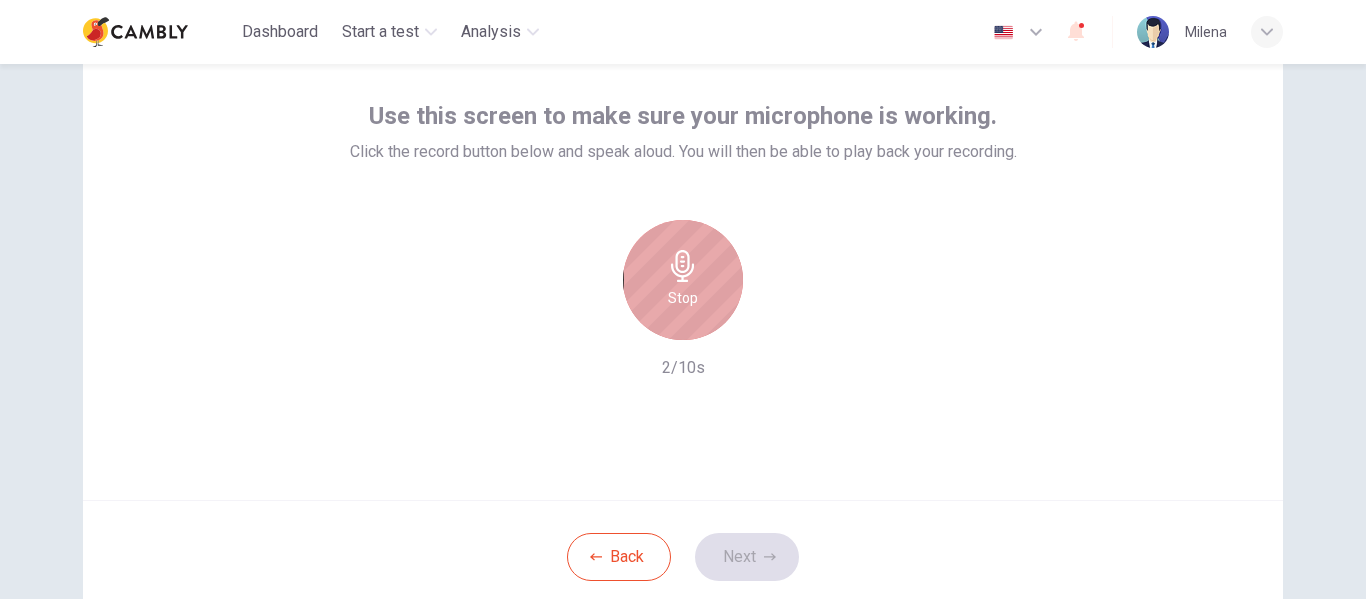 click 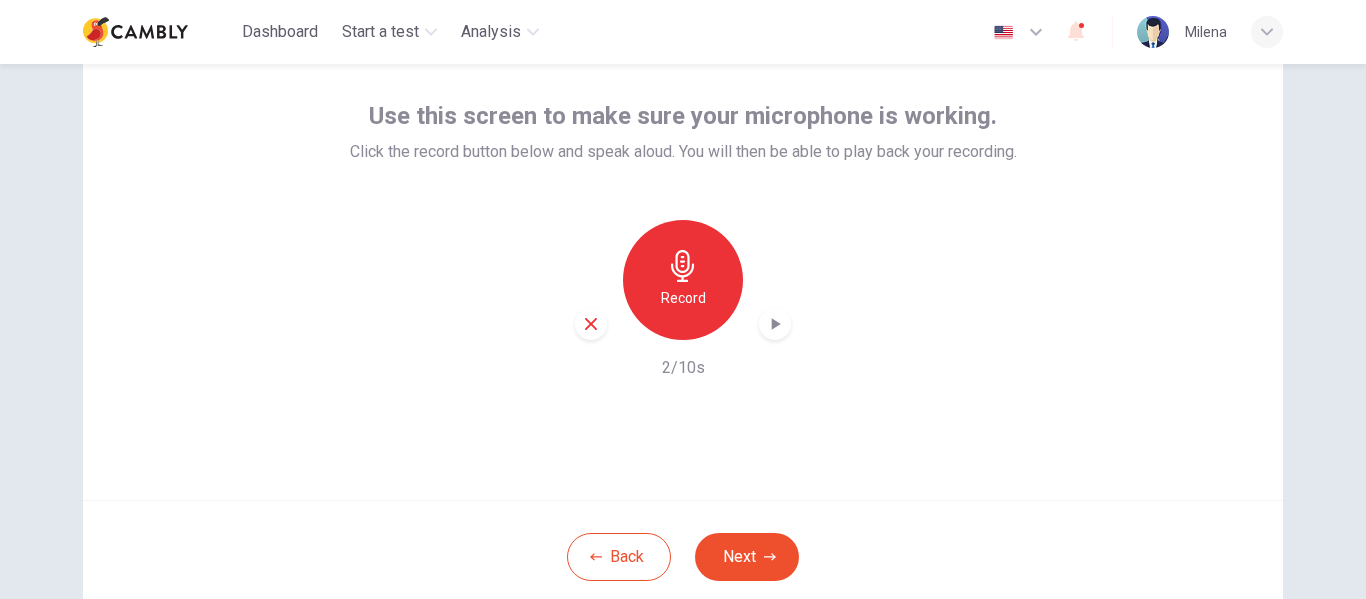 click 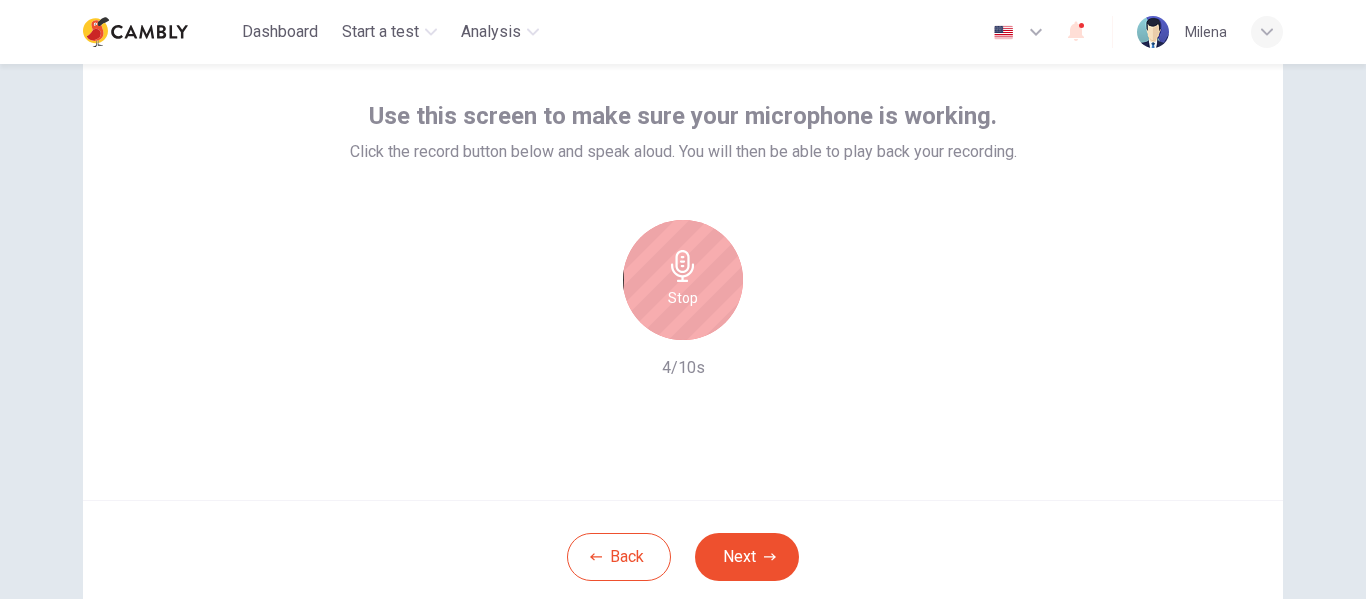 click 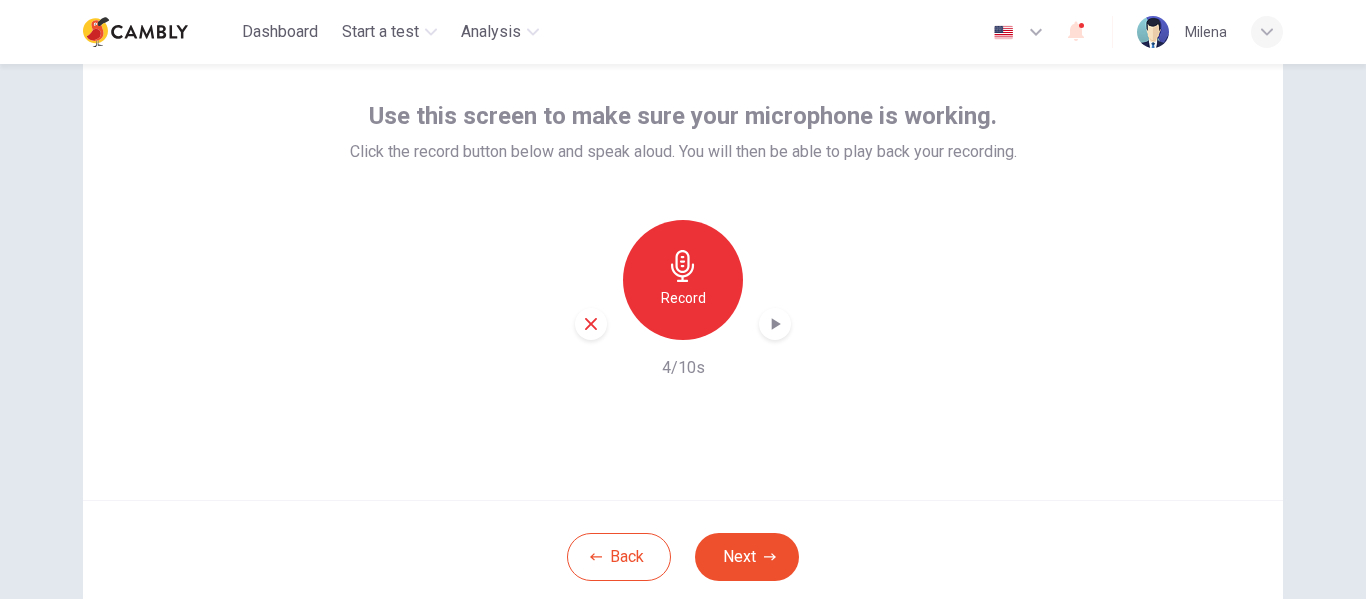 click 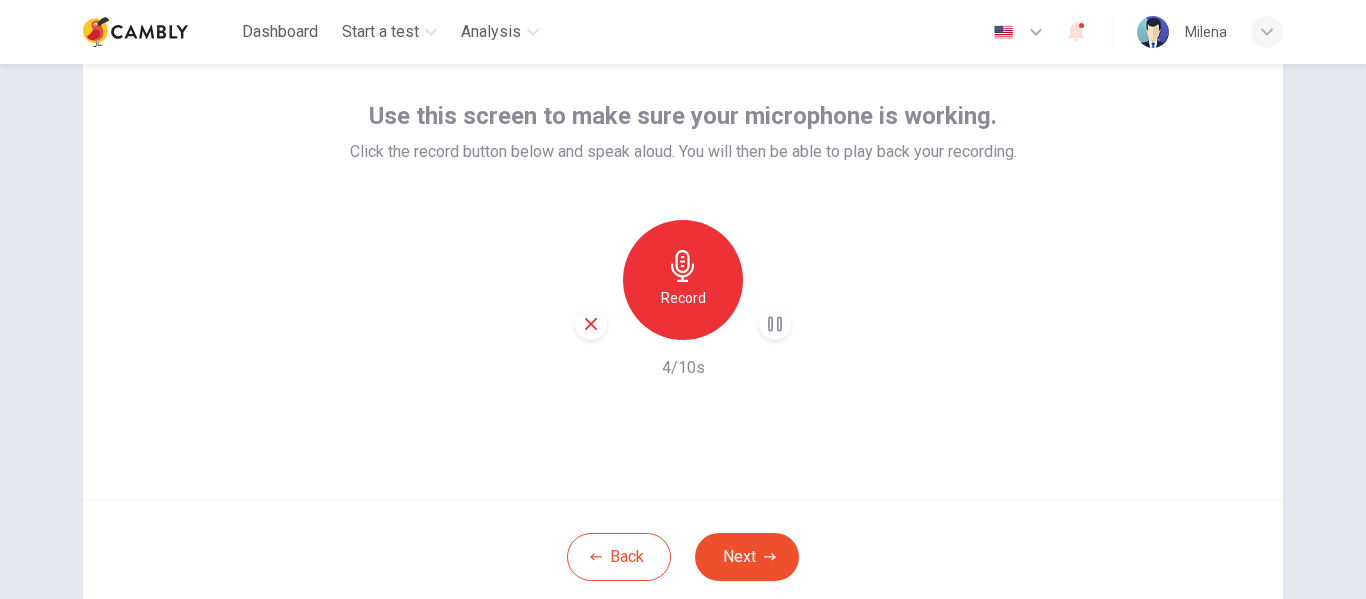 click 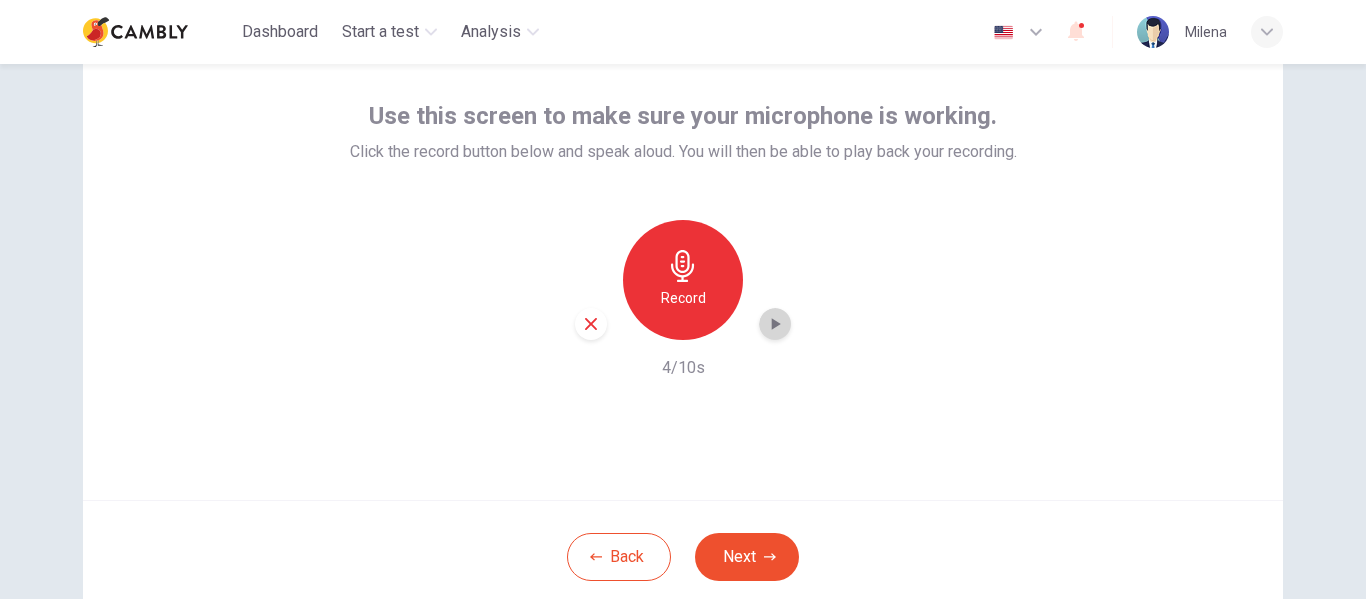 click 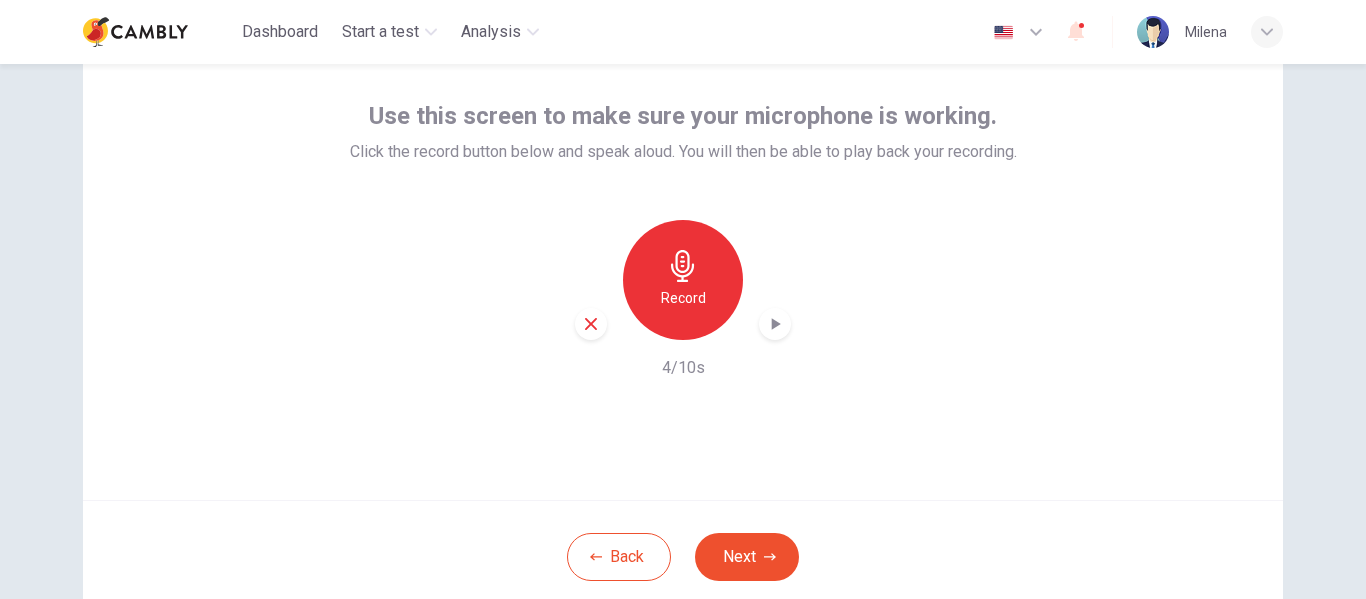 click on "Record" at bounding box center [683, 280] 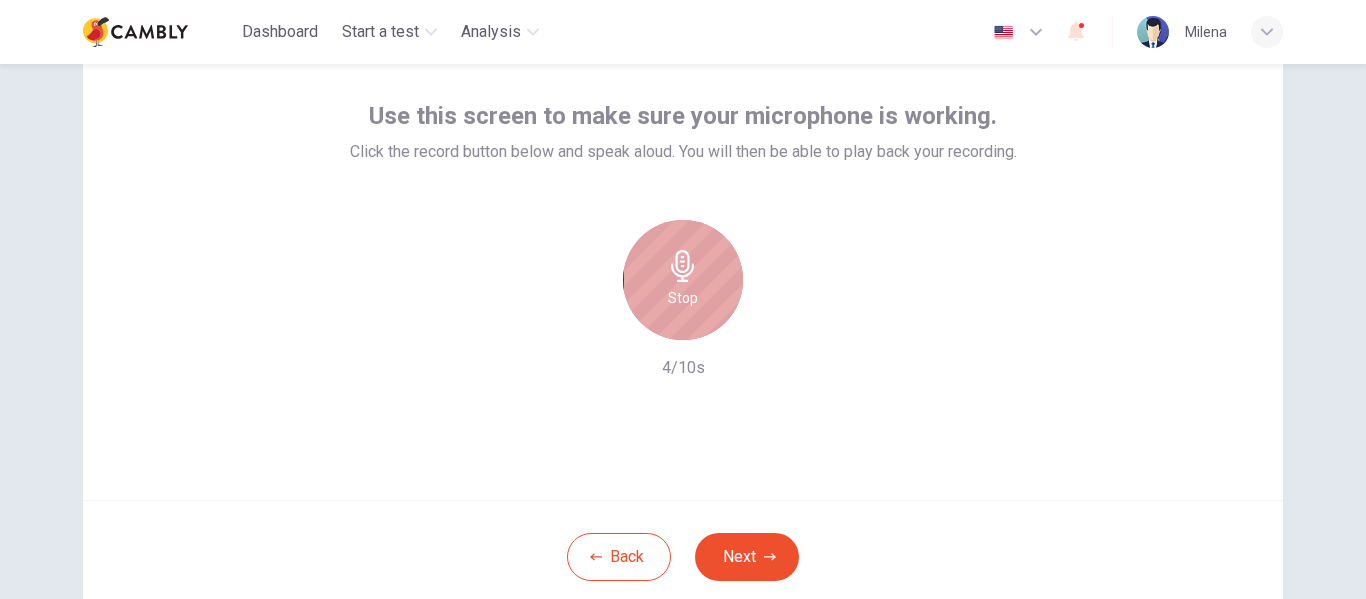 click on "Stop" at bounding box center (683, 280) 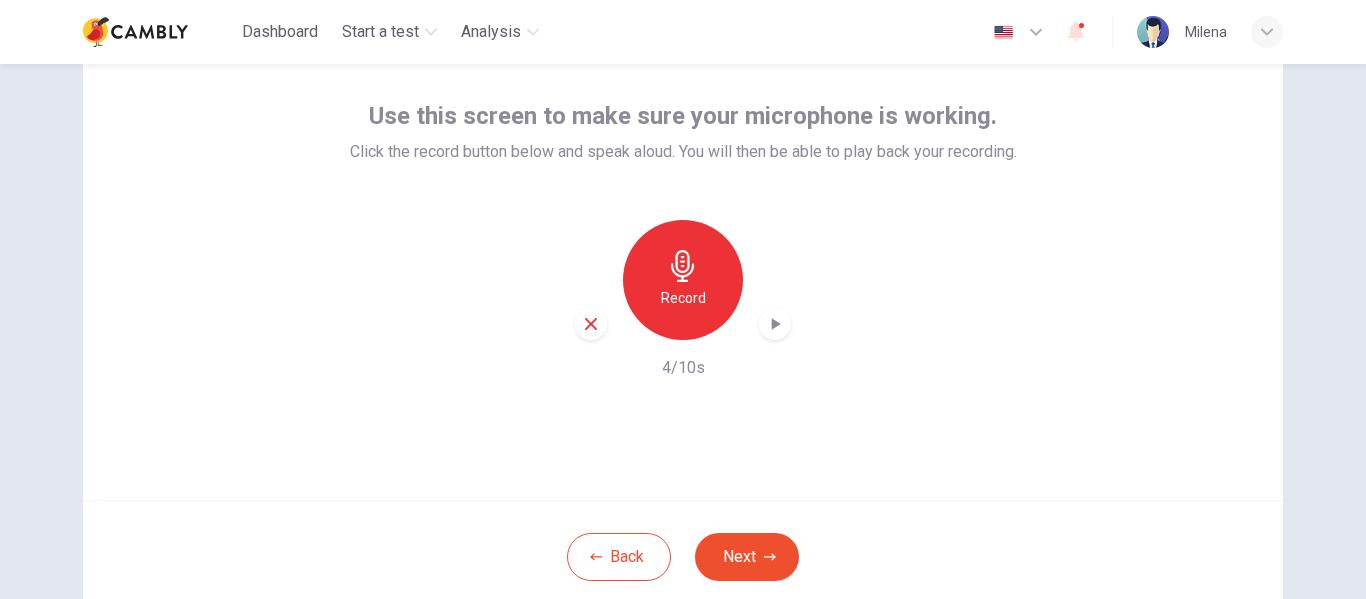 click 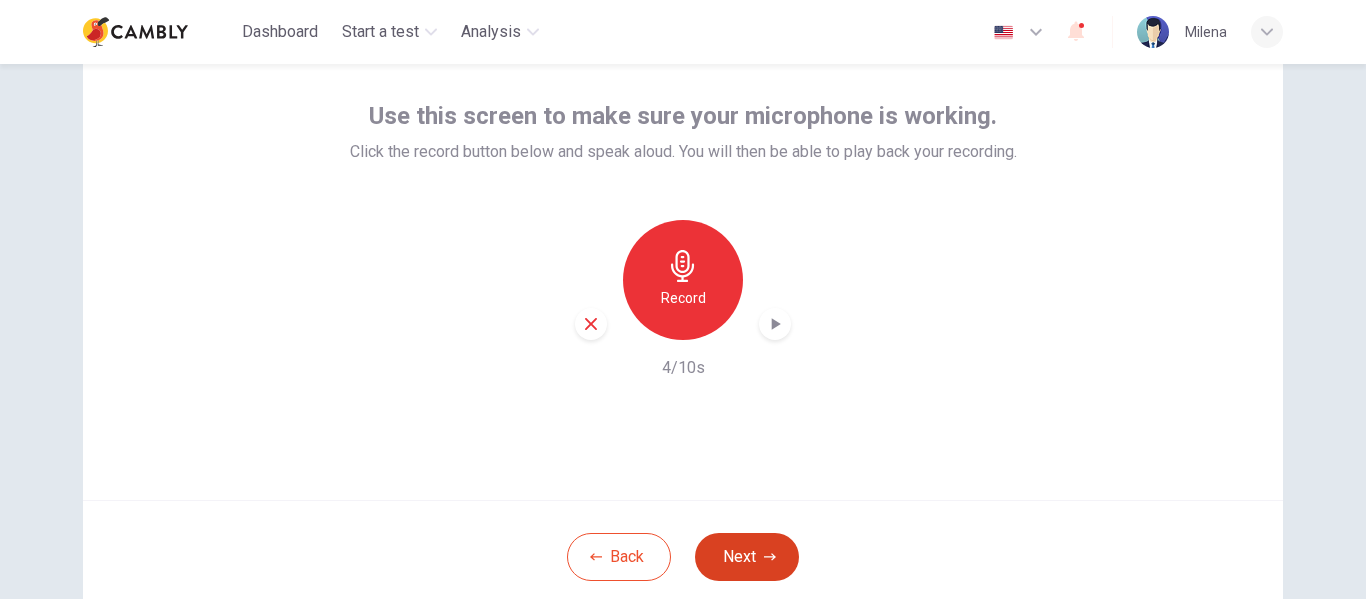 click on "Next" at bounding box center [747, 557] 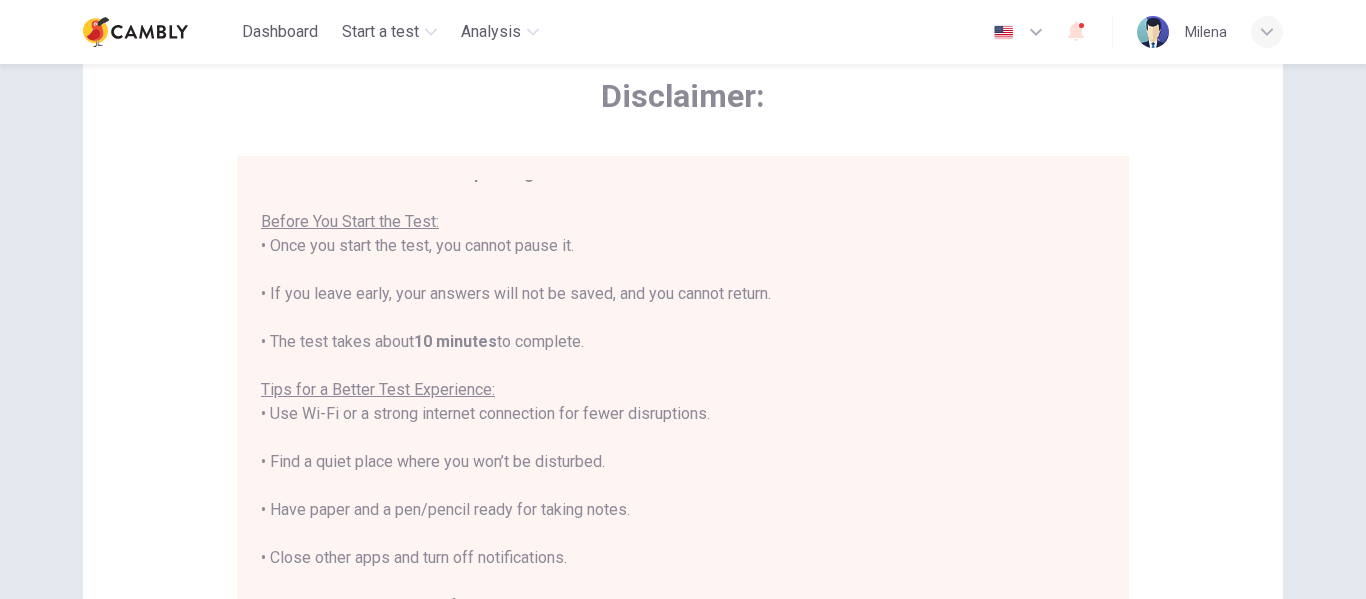 scroll, scrollTop: 23, scrollLeft: 0, axis: vertical 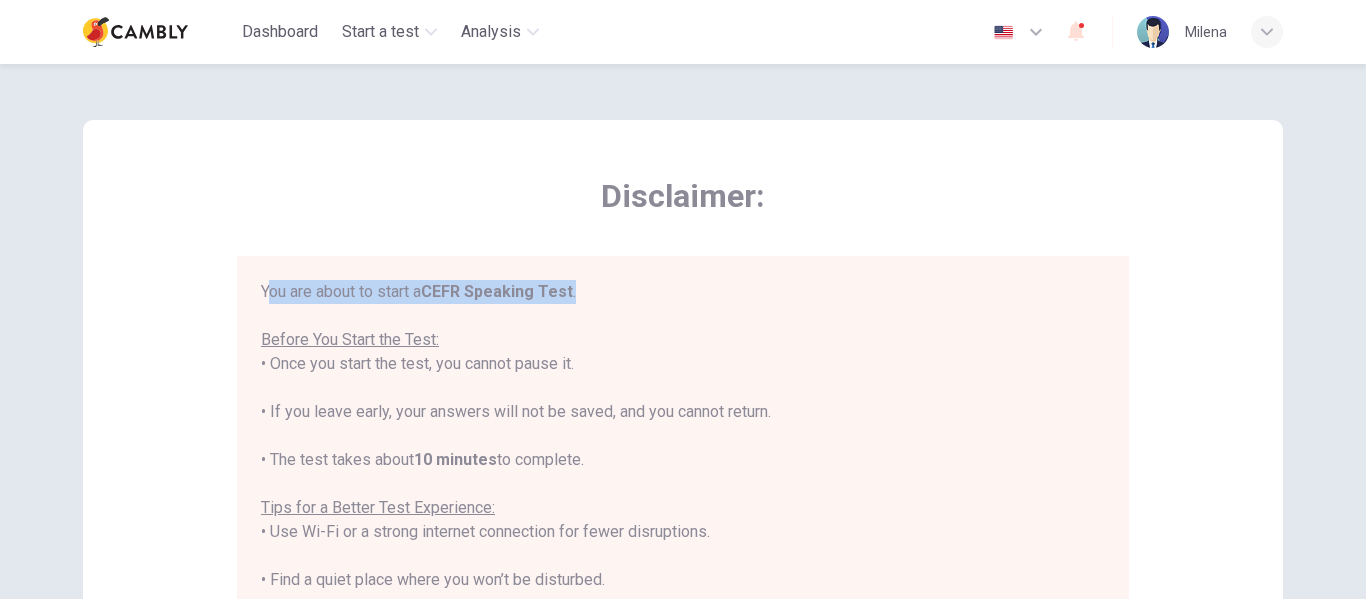 drag, startPoint x: 265, startPoint y: 298, endPoint x: 619, endPoint y: 271, distance: 355.02817 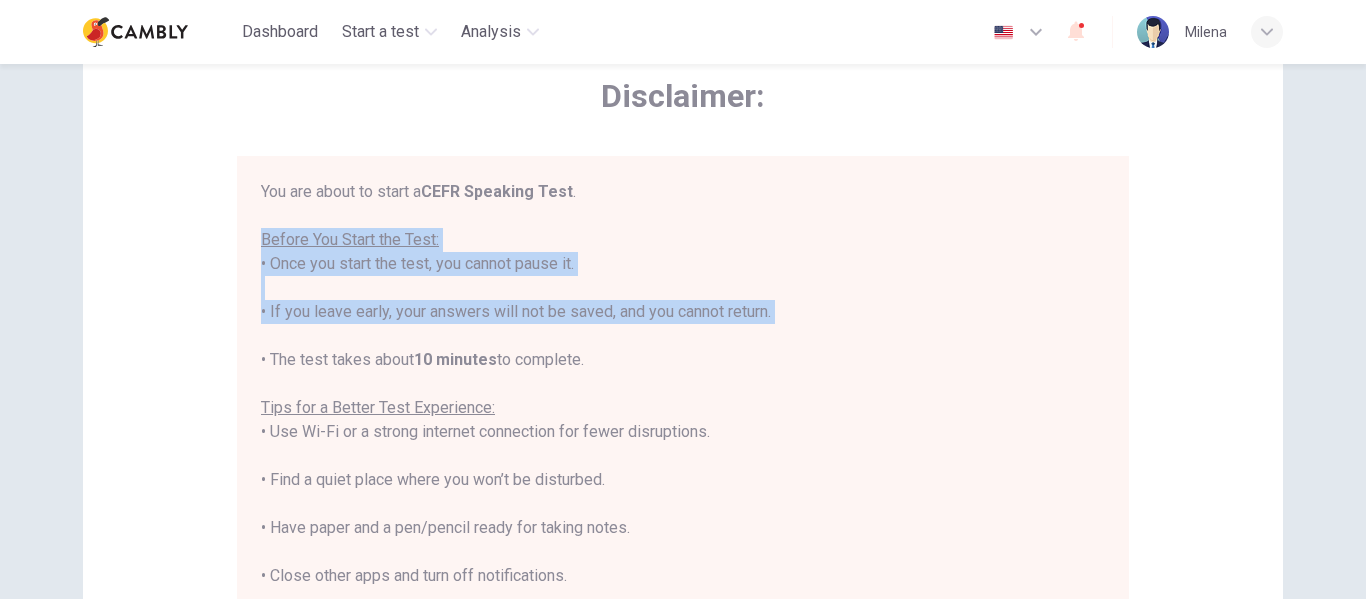 drag, startPoint x: 247, startPoint y: 243, endPoint x: 671, endPoint y: 330, distance: 432.83368 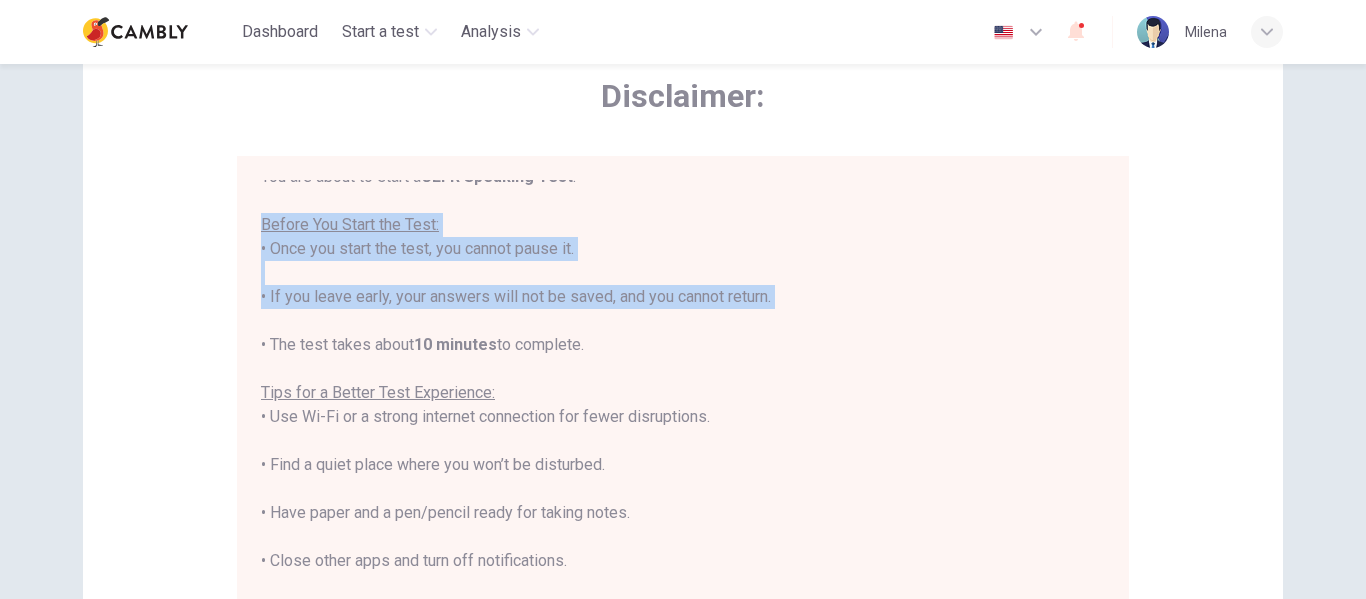 scroll, scrollTop: 23, scrollLeft: 0, axis: vertical 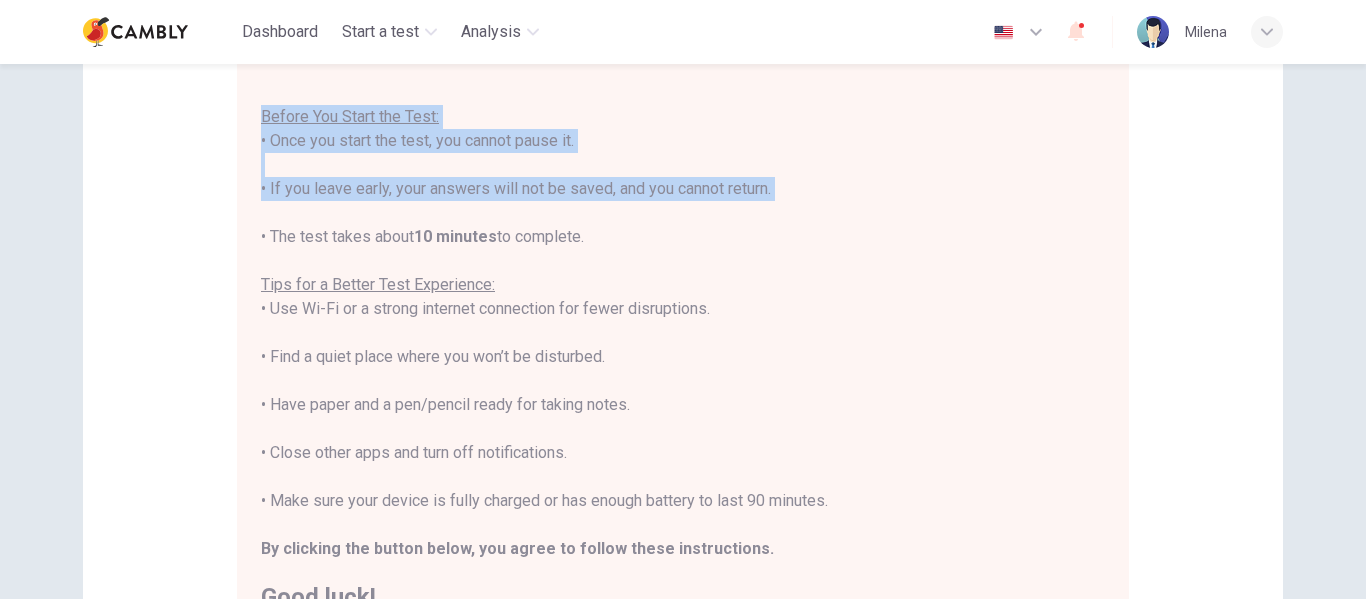 drag, startPoint x: 225, startPoint y: 294, endPoint x: 710, endPoint y: 440, distance: 506.49878 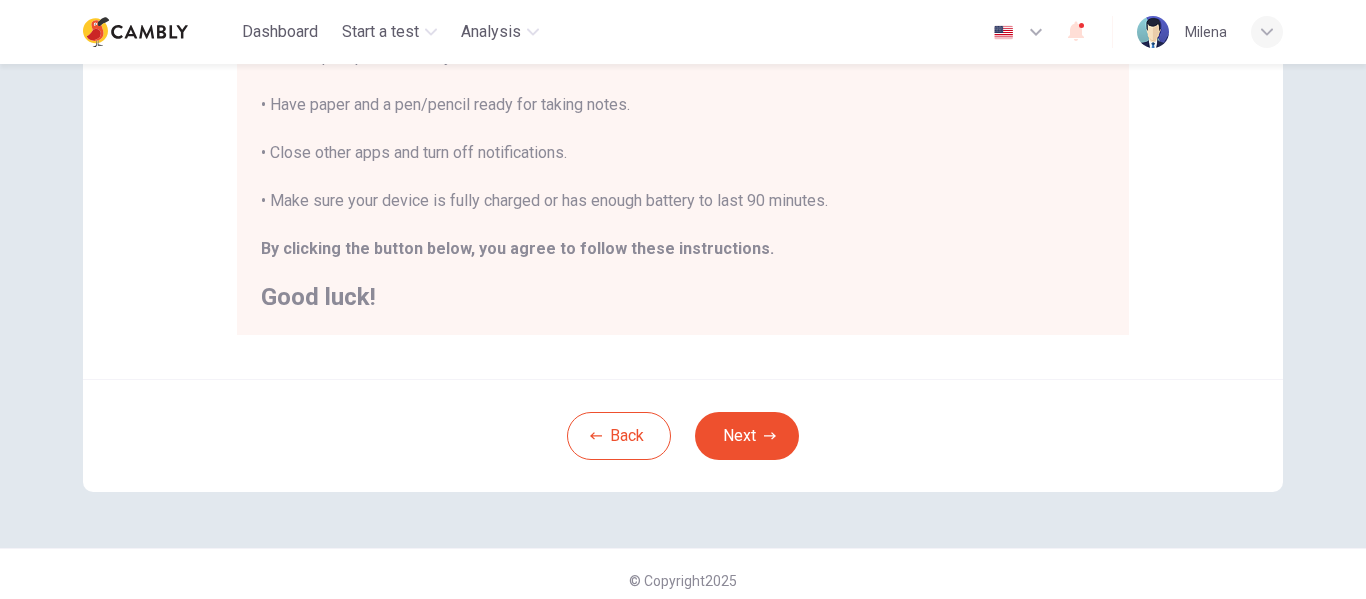 click on "Next" at bounding box center [747, 436] 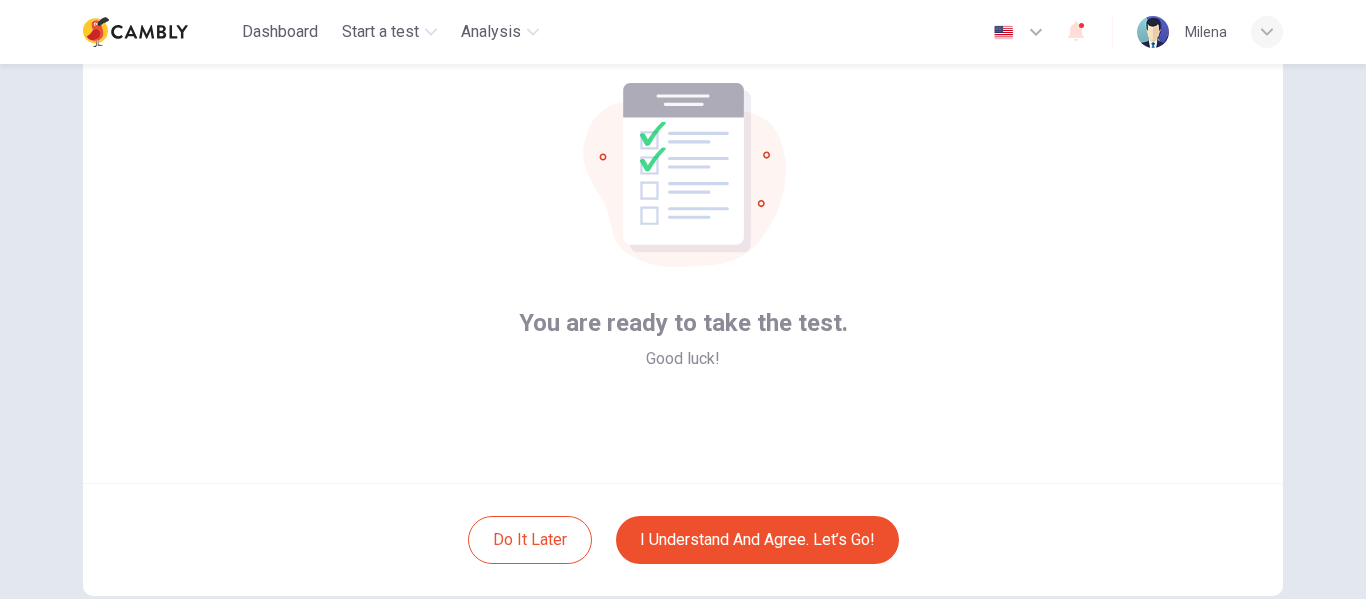 scroll, scrollTop: 234, scrollLeft: 0, axis: vertical 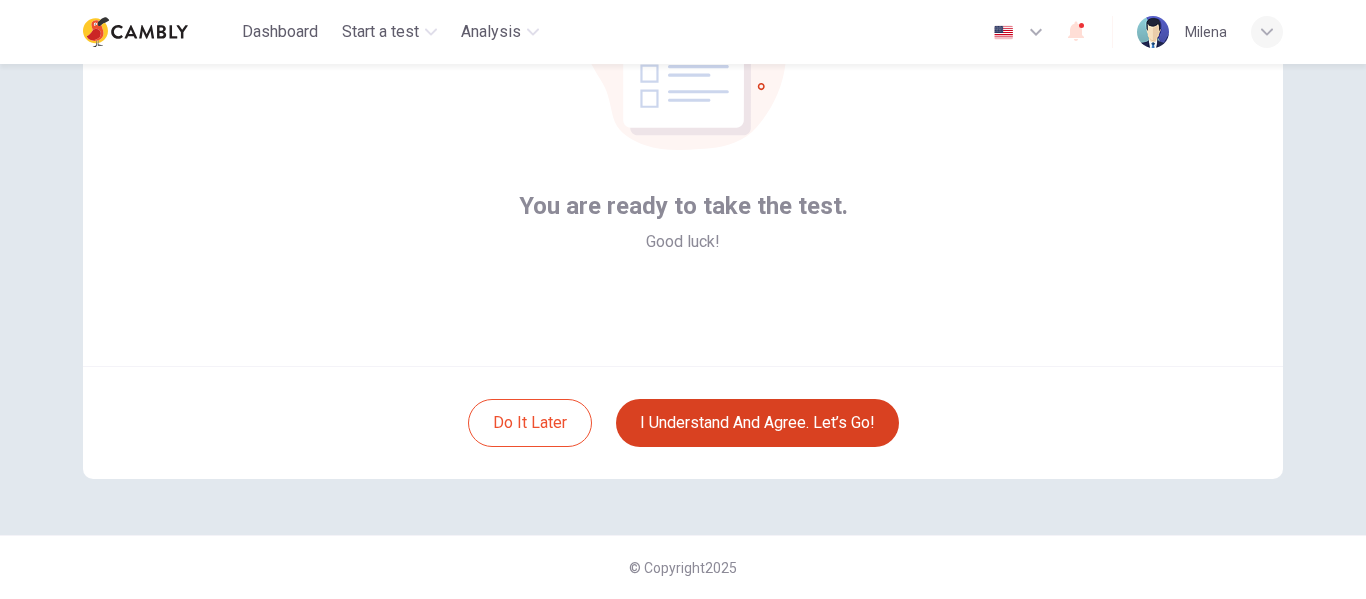 click on "I understand and agree. Let’s go!" at bounding box center (757, 423) 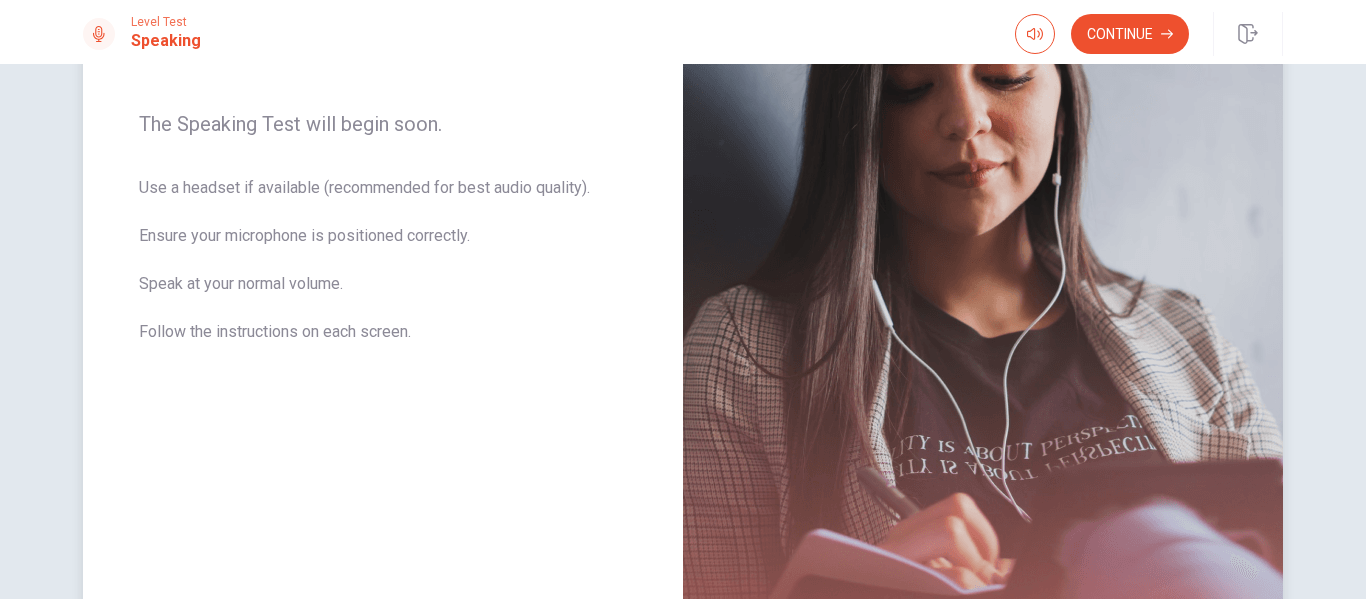 scroll, scrollTop: 200, scrollLeft: 0, axis: vertical 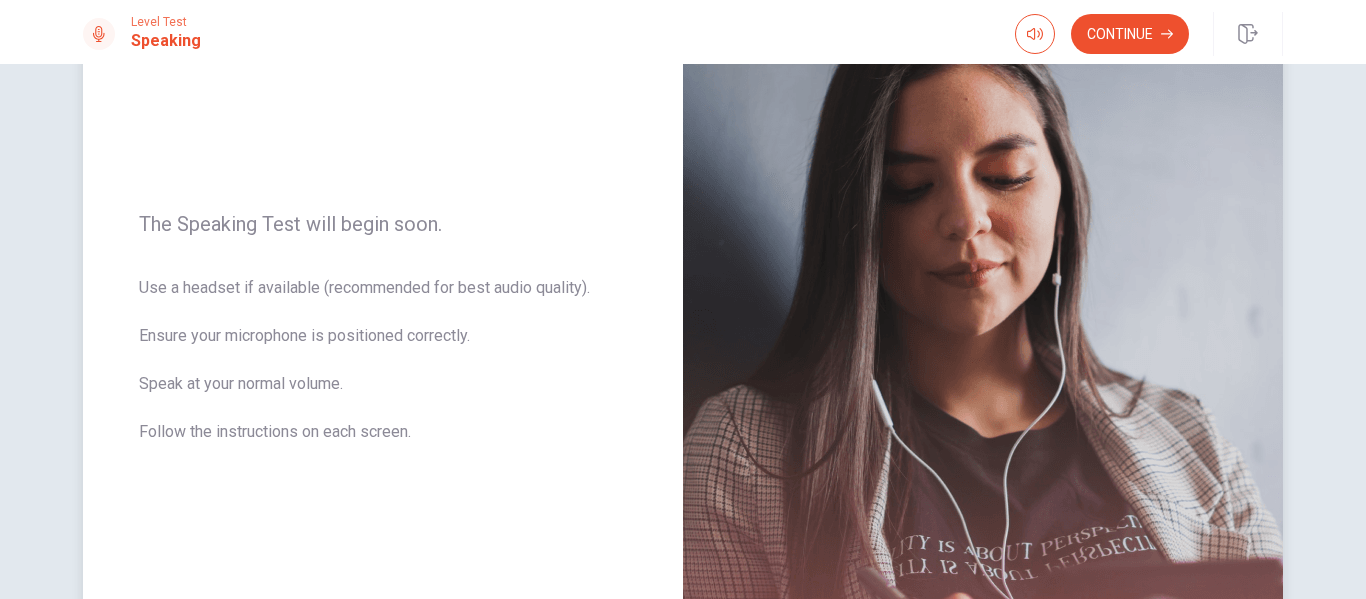 drag, startPoint x: 159, startPoint y: 282, endPoint x: 501, endPoint y: 292, distance: 342.14618 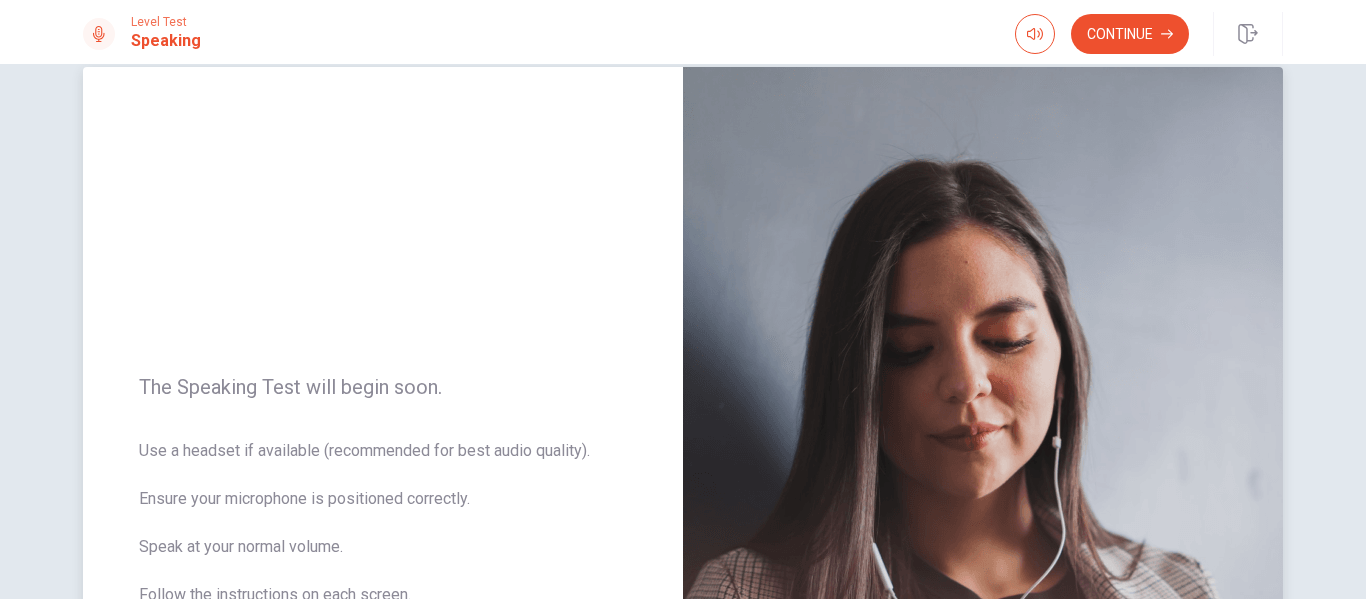 scroll, scrollTop: 0, scrollLeft: 0, axis: both 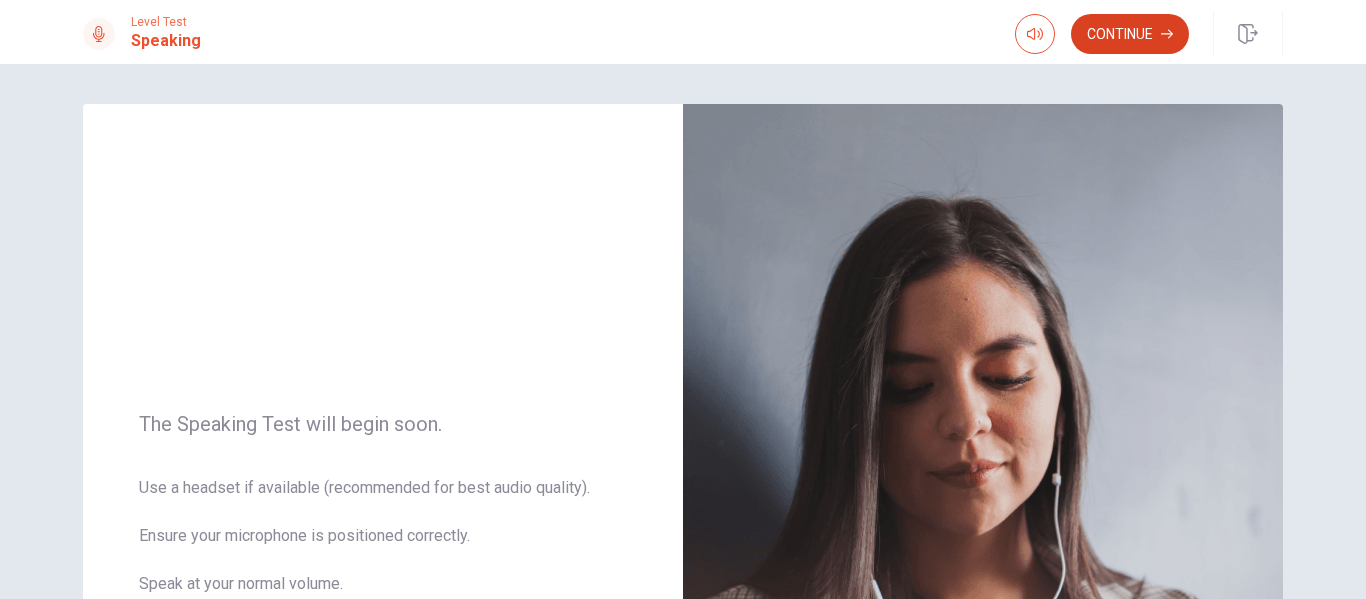 click on "Continue" at bounding box center (1130, 34) 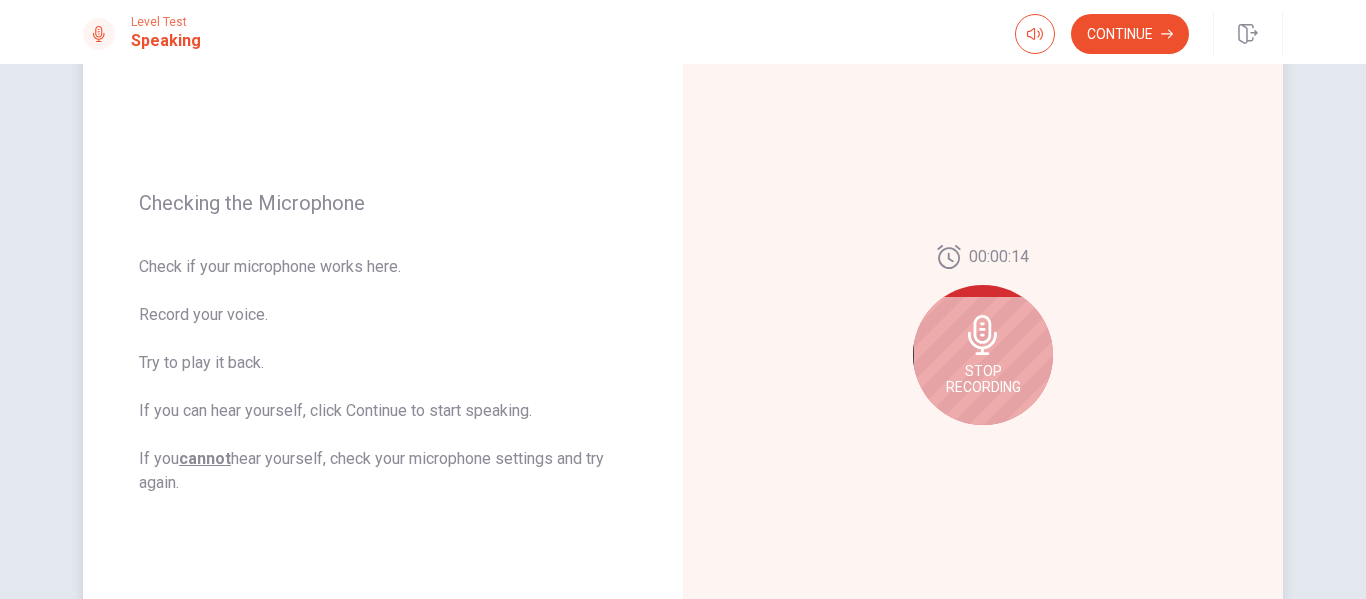 scroll, scrollTop: 200, scrollLeft: 0, axis: vertical 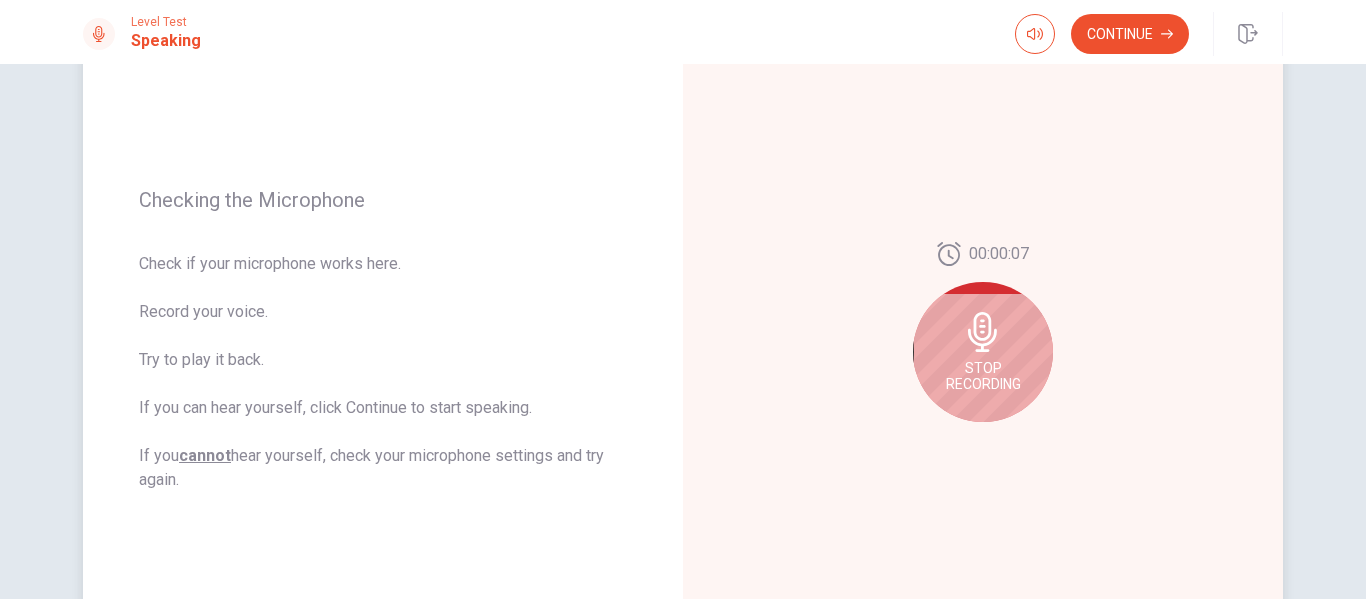 click 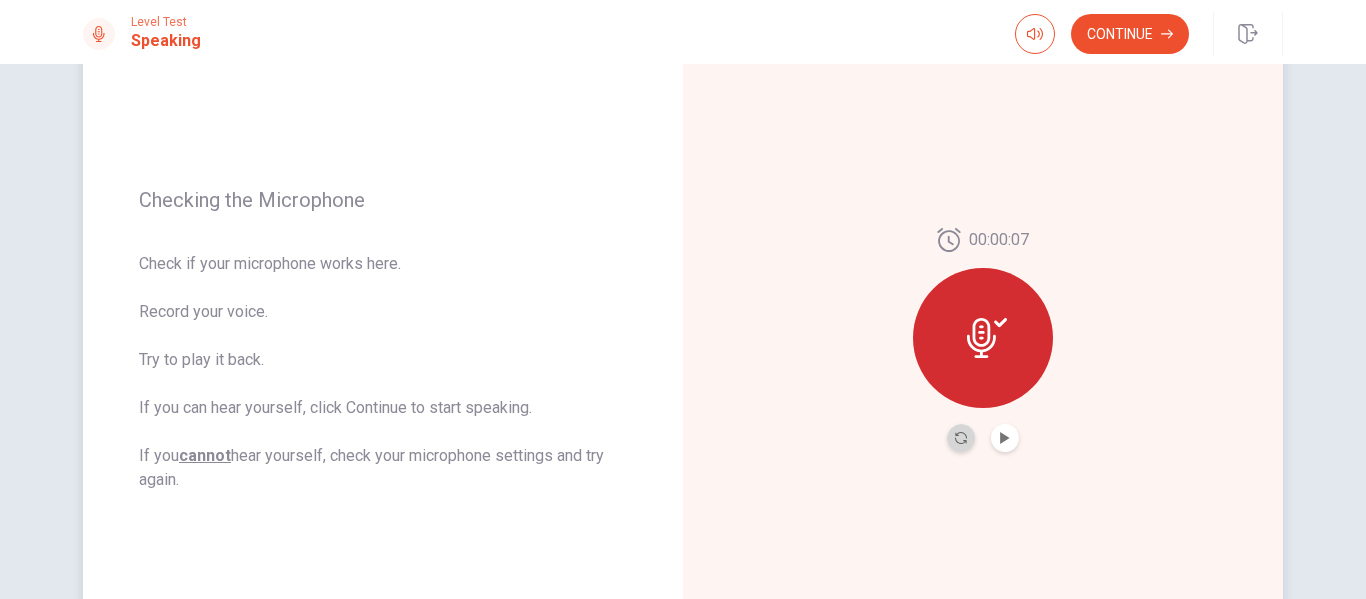 click at bounding box center (961, 438) 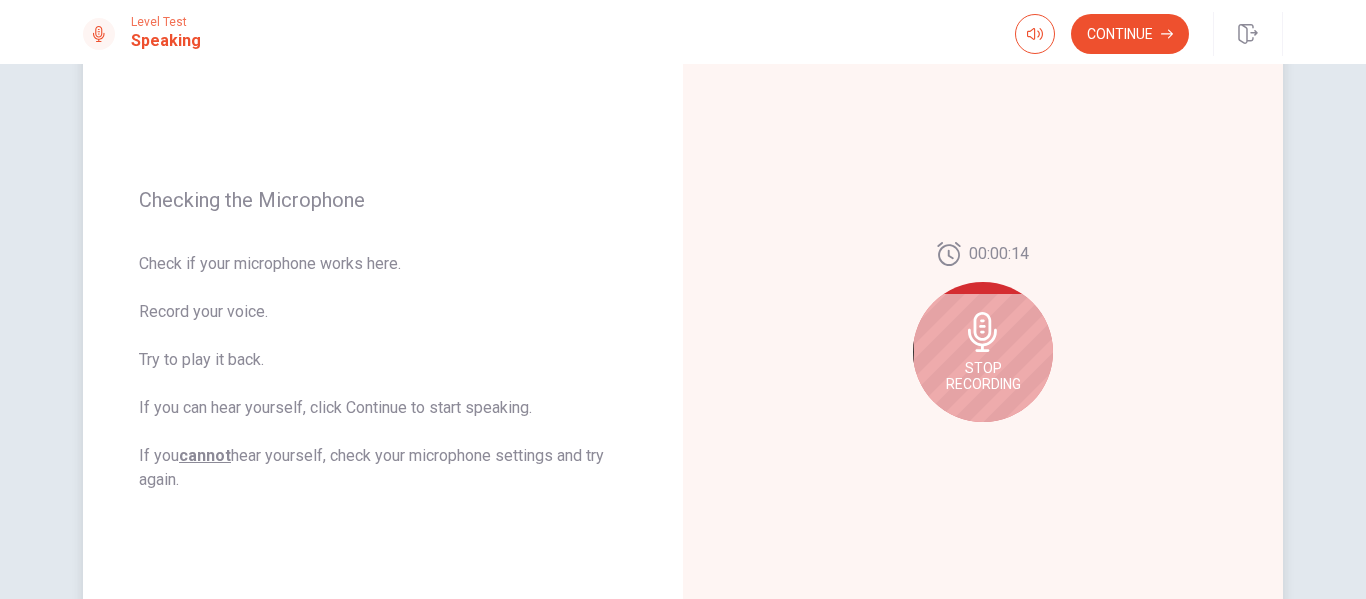 click 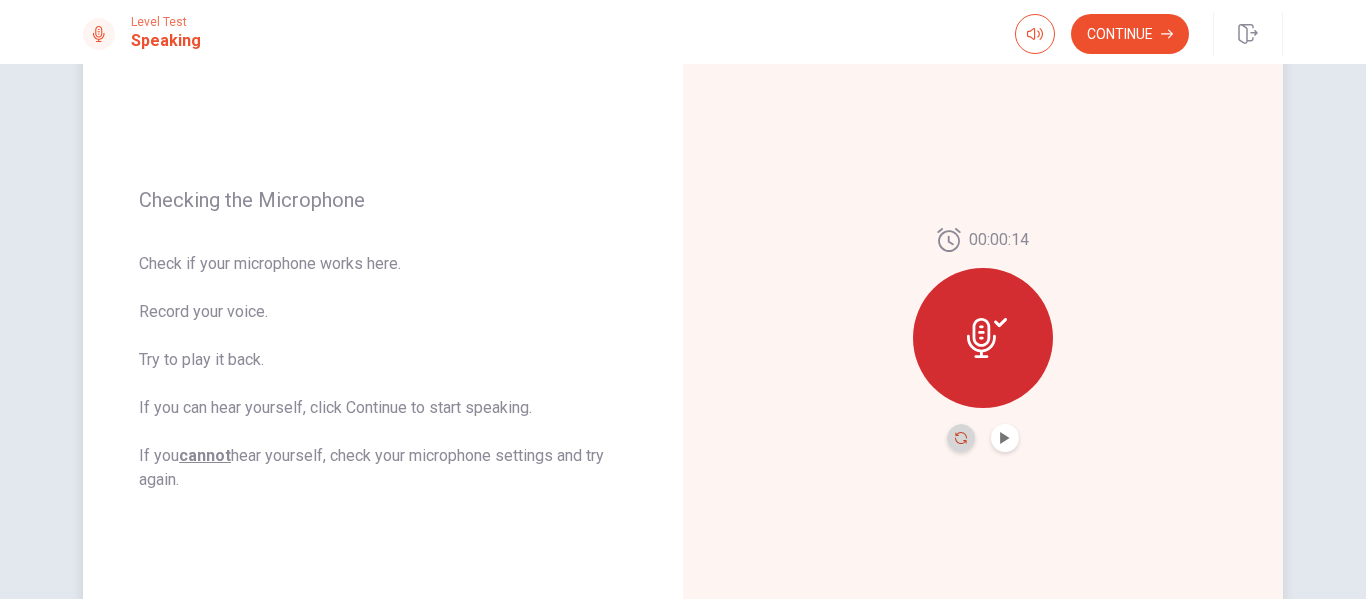 drag, startPoint x: 957, startPoint y: 438, endPoint x: 1016, endPoint y: 405, distance: 67.601776 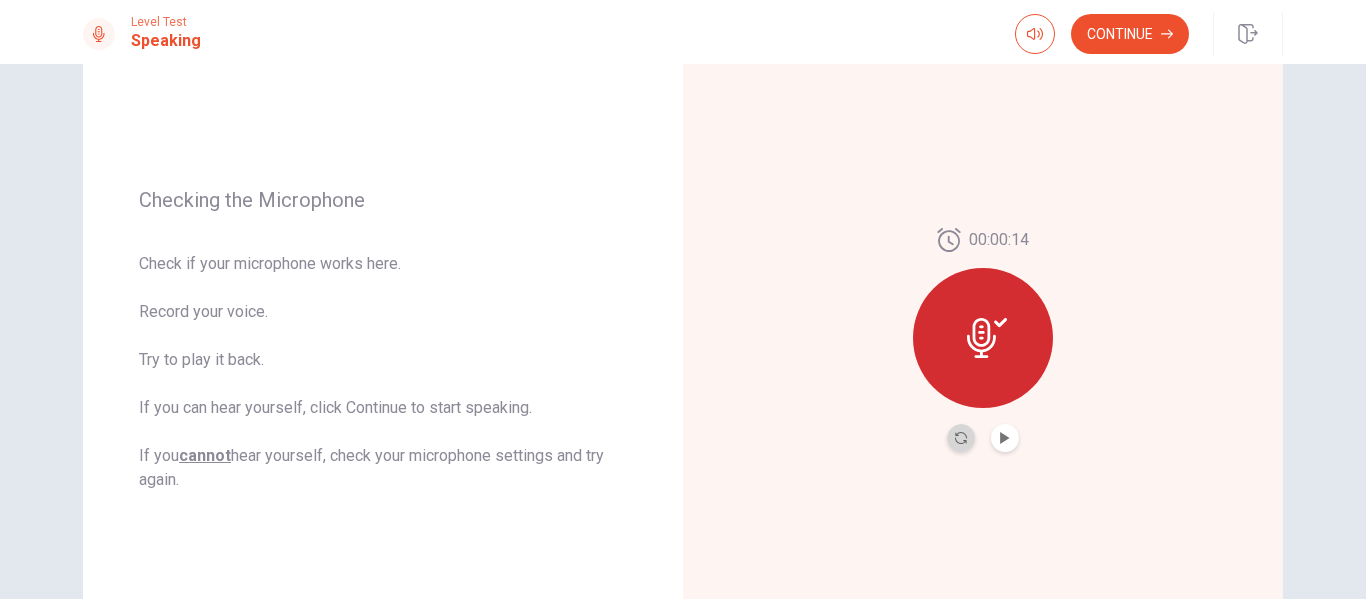 click 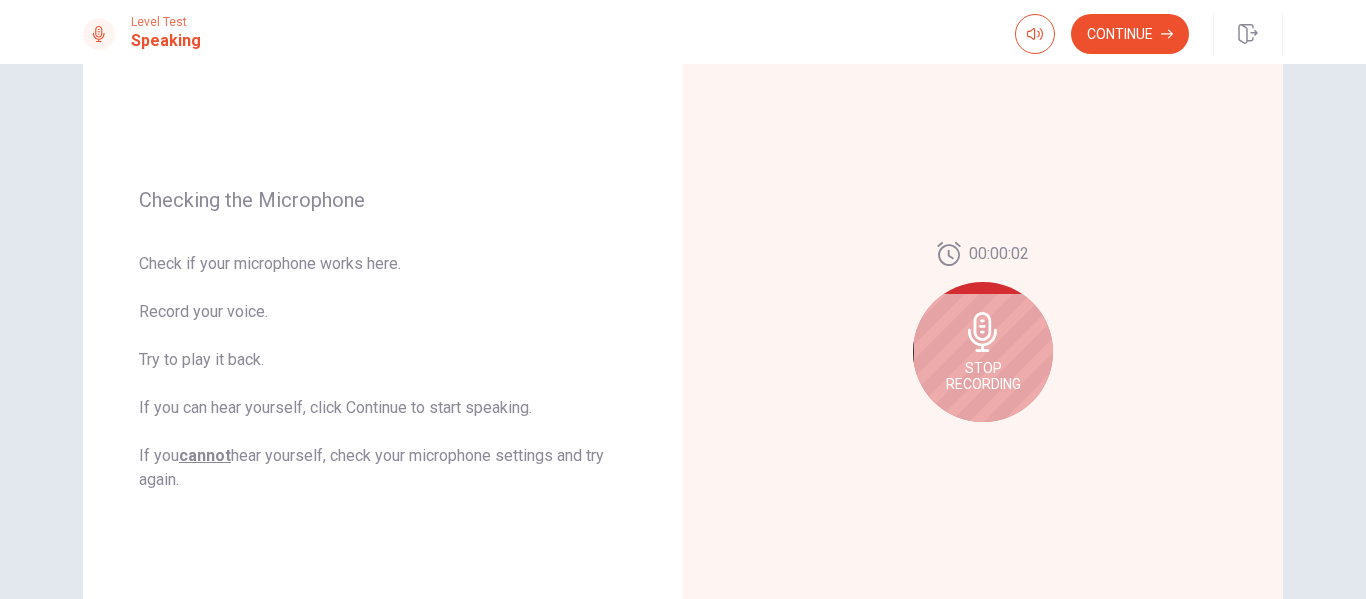 drag, startPoint x: 967, startPoint y: 335, endPoint x: 961, endPoint y: 312, distance: 23.769728 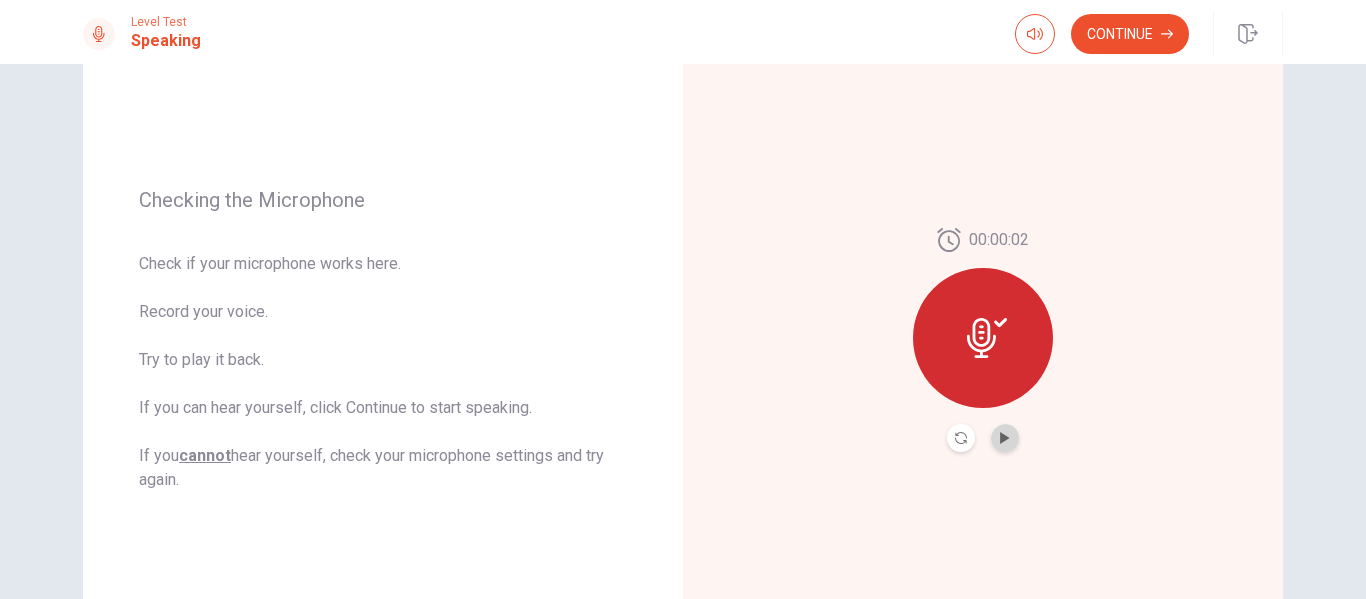 click at bounding box center [1005, 438] 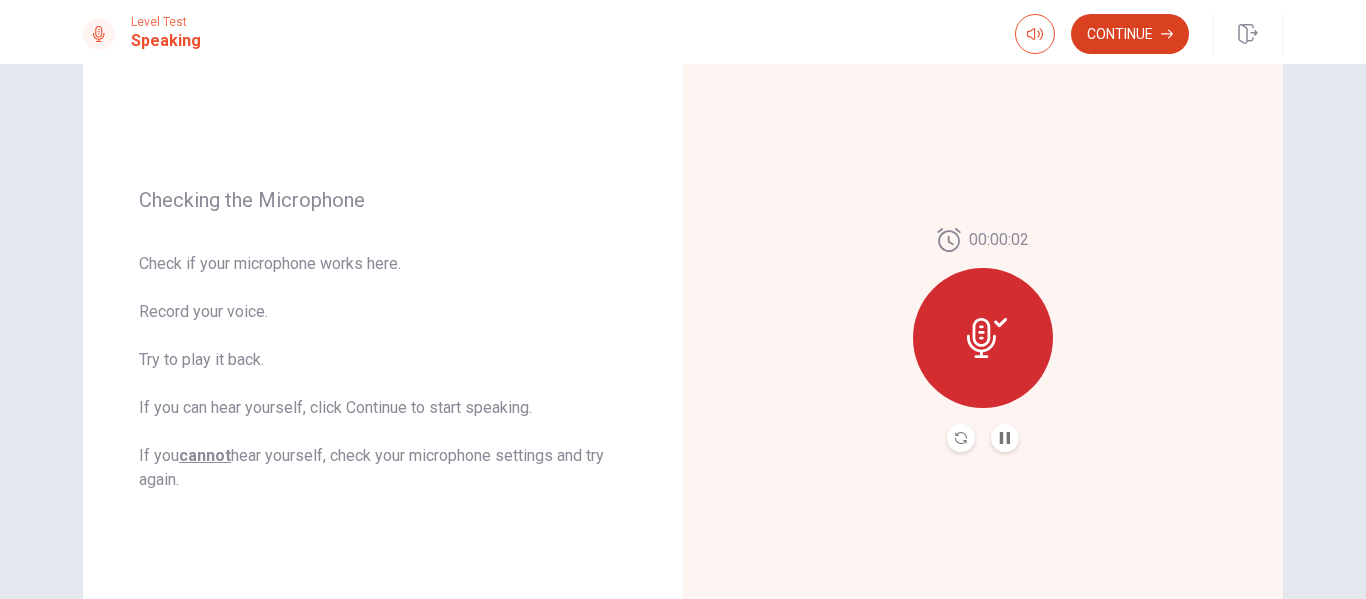 click on "Continue" at bounding box center (1130, 34) 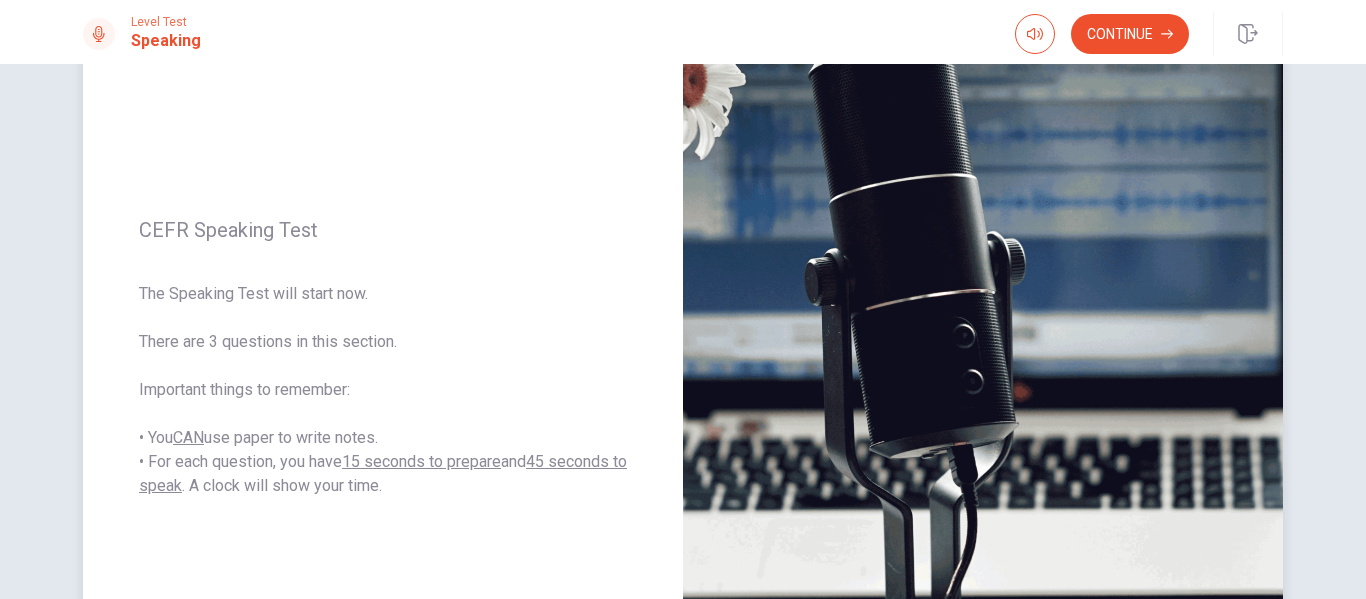 scroll, scrollTop: 181, scrollLeft: 0, axis: vertical 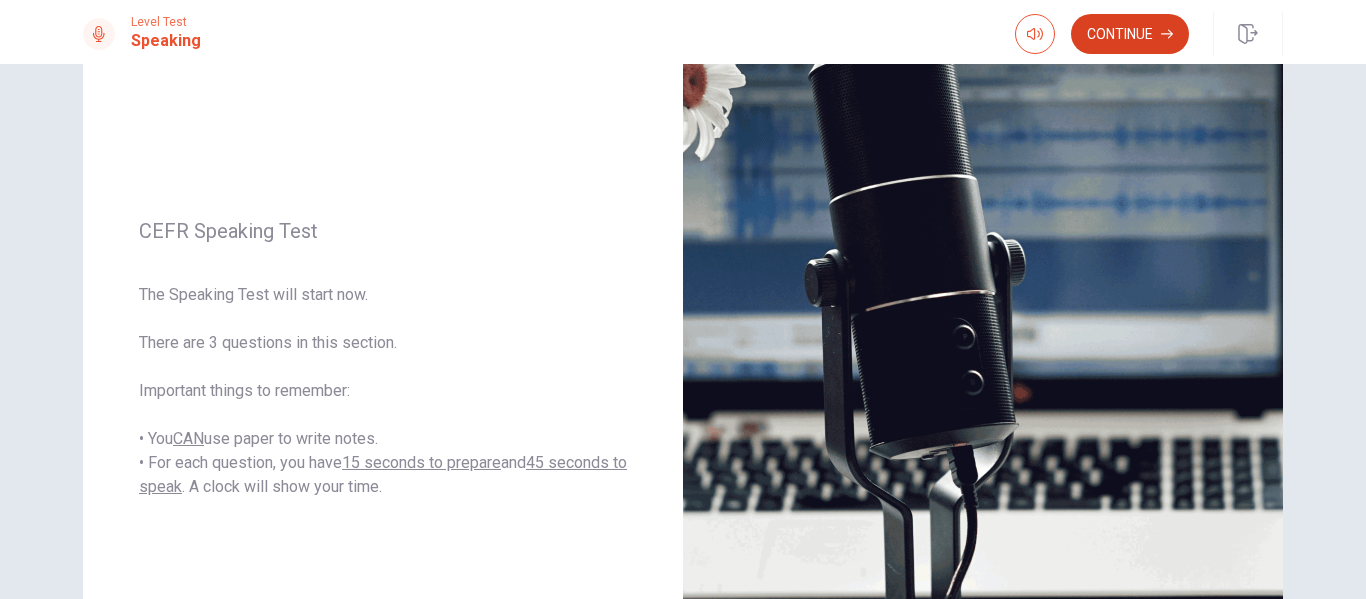 click on "Continue" at bounding box center (1130, 34) 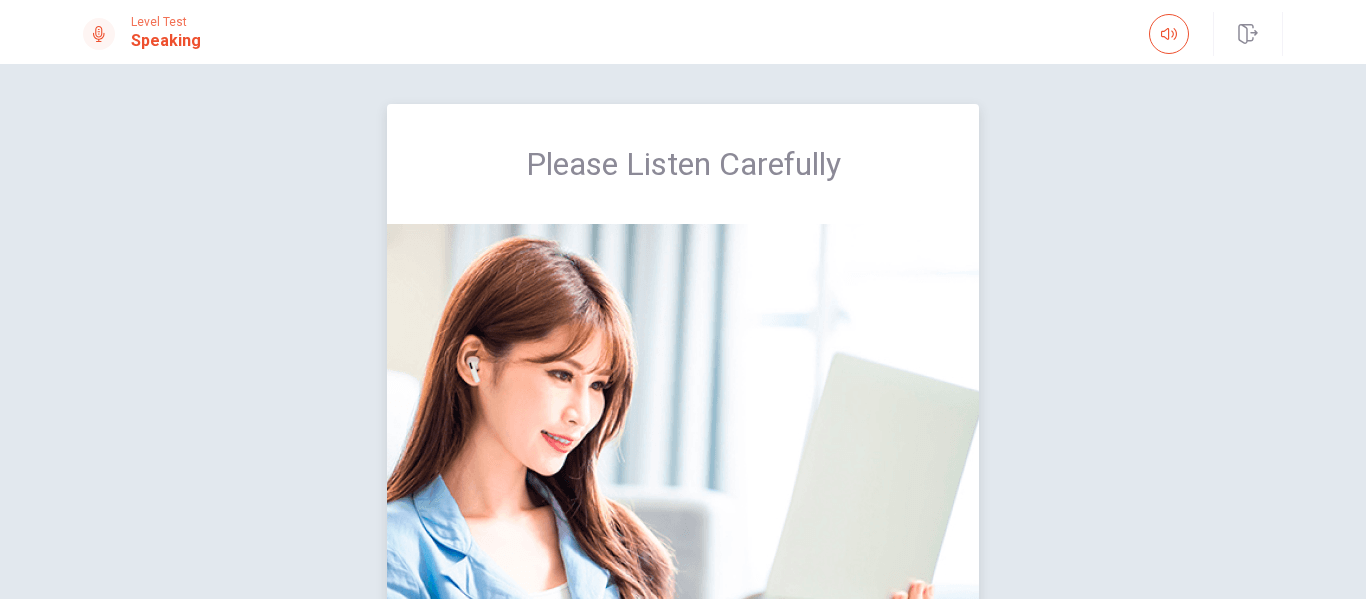 scroll, scrollTop: 200, scrollLeft: 0, axis: vertical 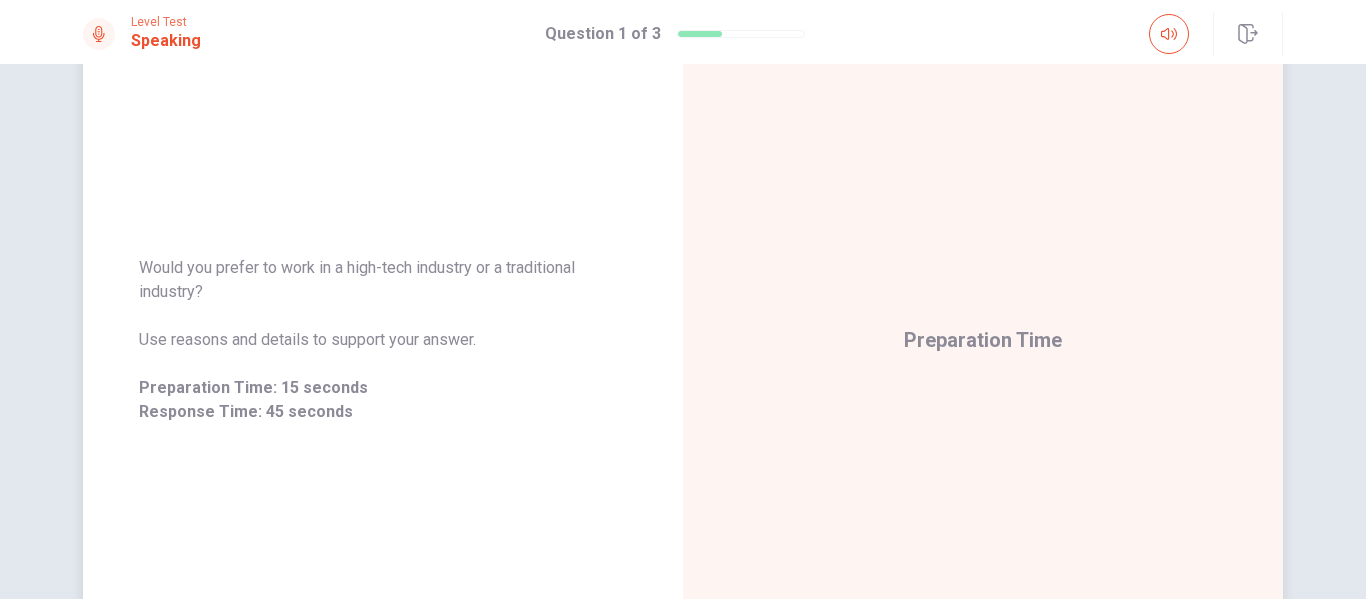 click on "Preparation Time" at bounding box center [983, 340] 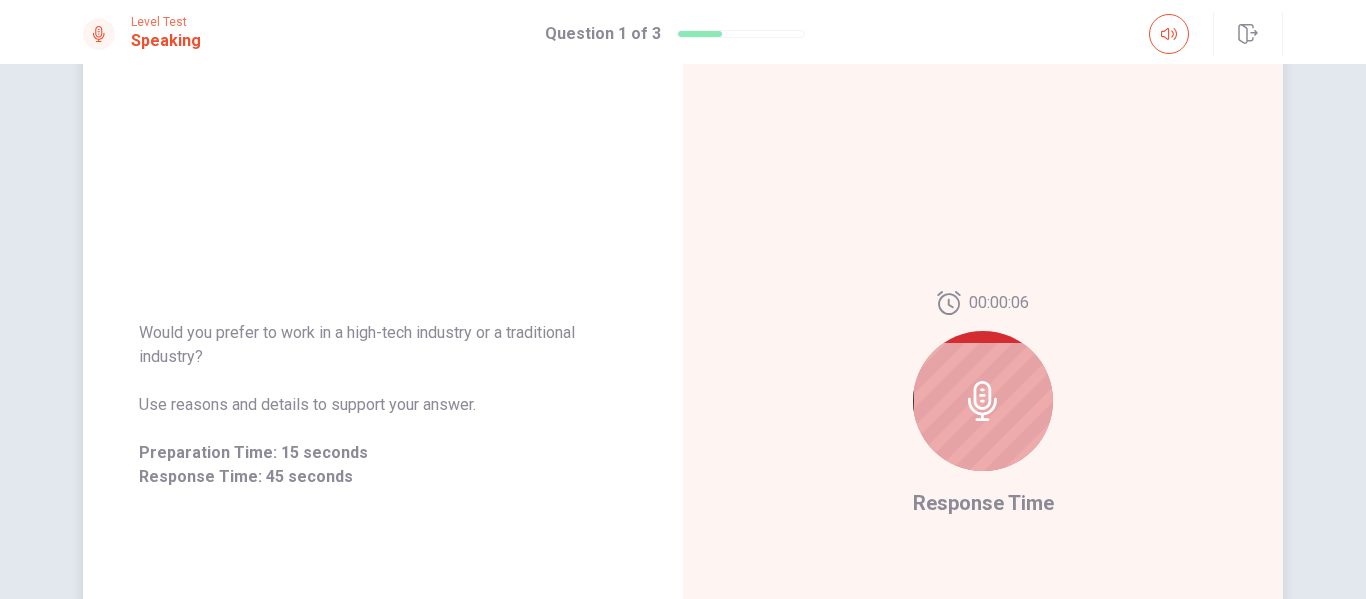 scroll, scrollTop: 100, scrollLeft: 0, axis: vertical 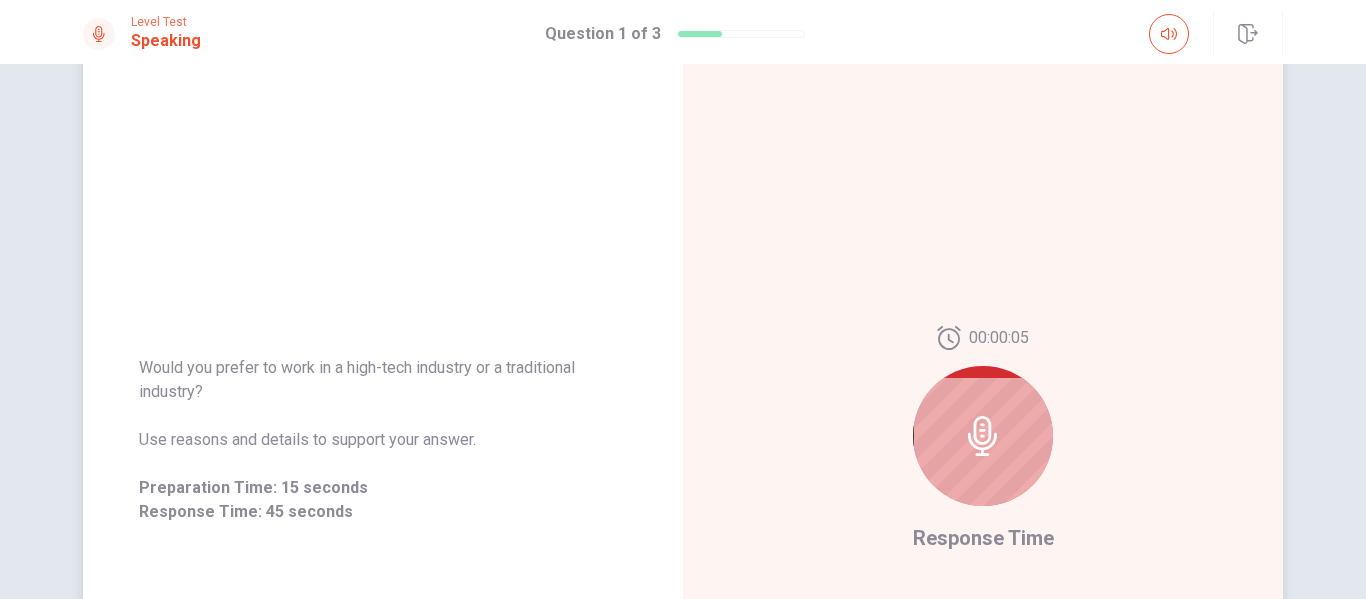 drag, startPoint x: 950, startPoint y: 491, endPoint x: 951, endPoint y: 474, distance: 17.029387 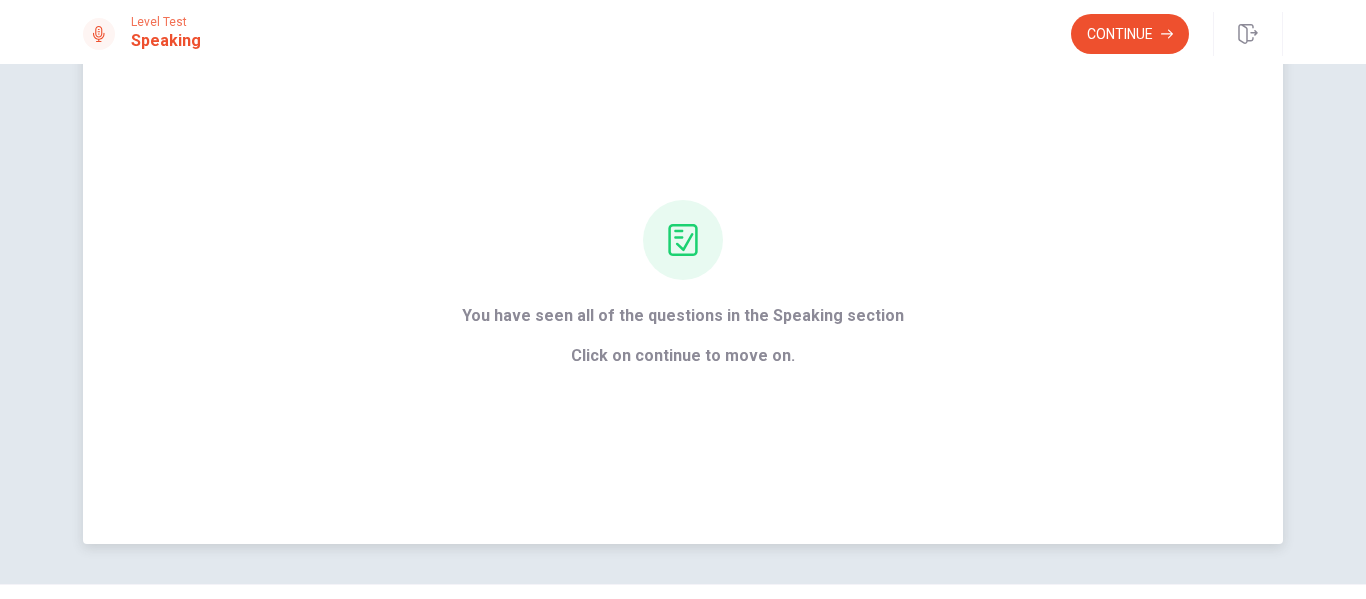 scroll, scrollTop: 0, scrollLeft: 0, axis: both 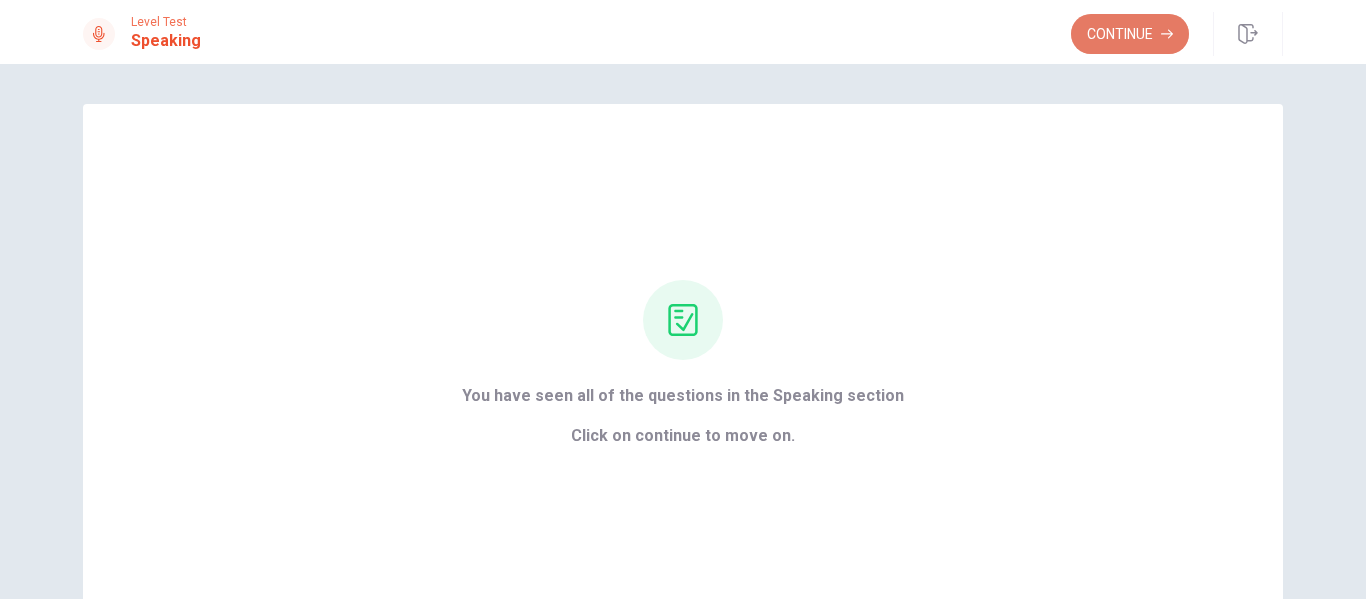 click on "Continue" at bounding box center (1130, 34) 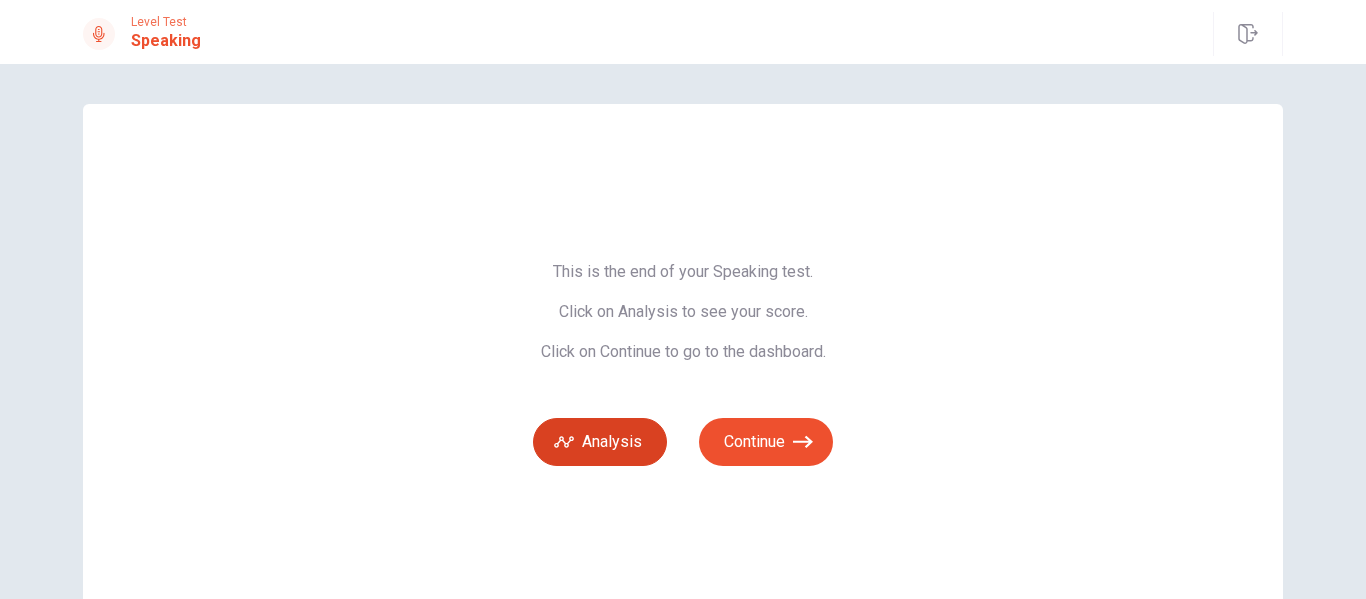 click on "Analysis" at bounding box center [600, 442] 